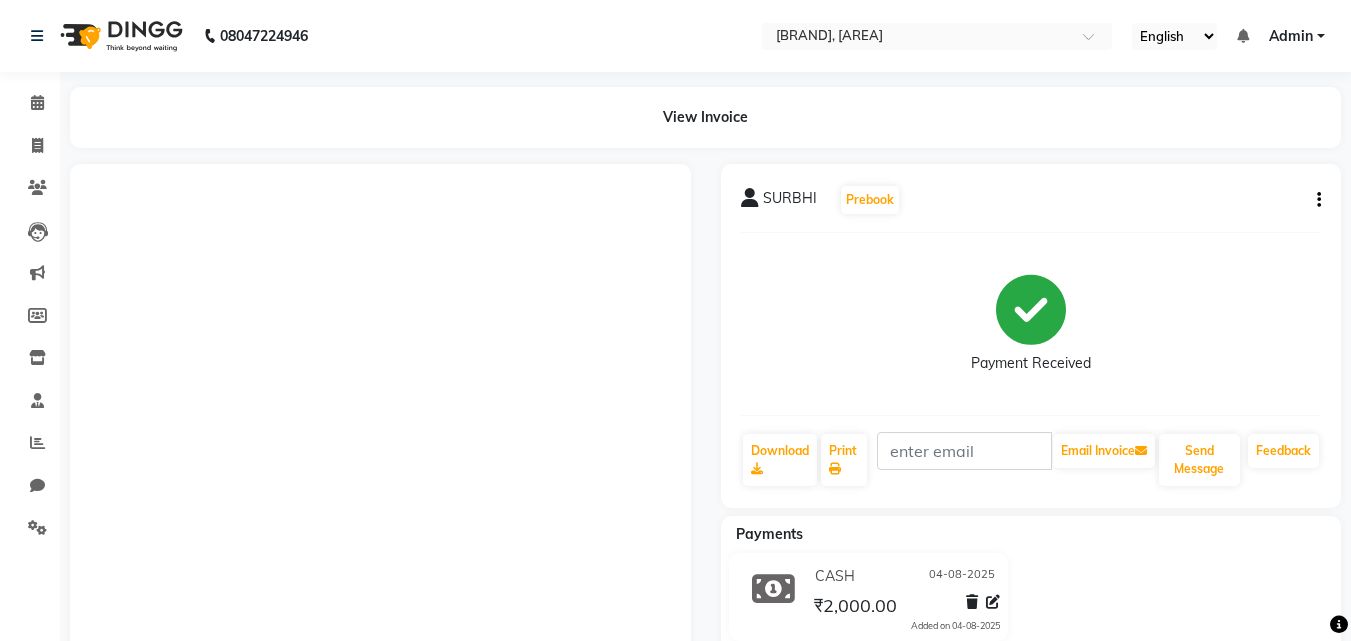 scroll, scrollTop: 0, scrollLeft: 0, axis: both 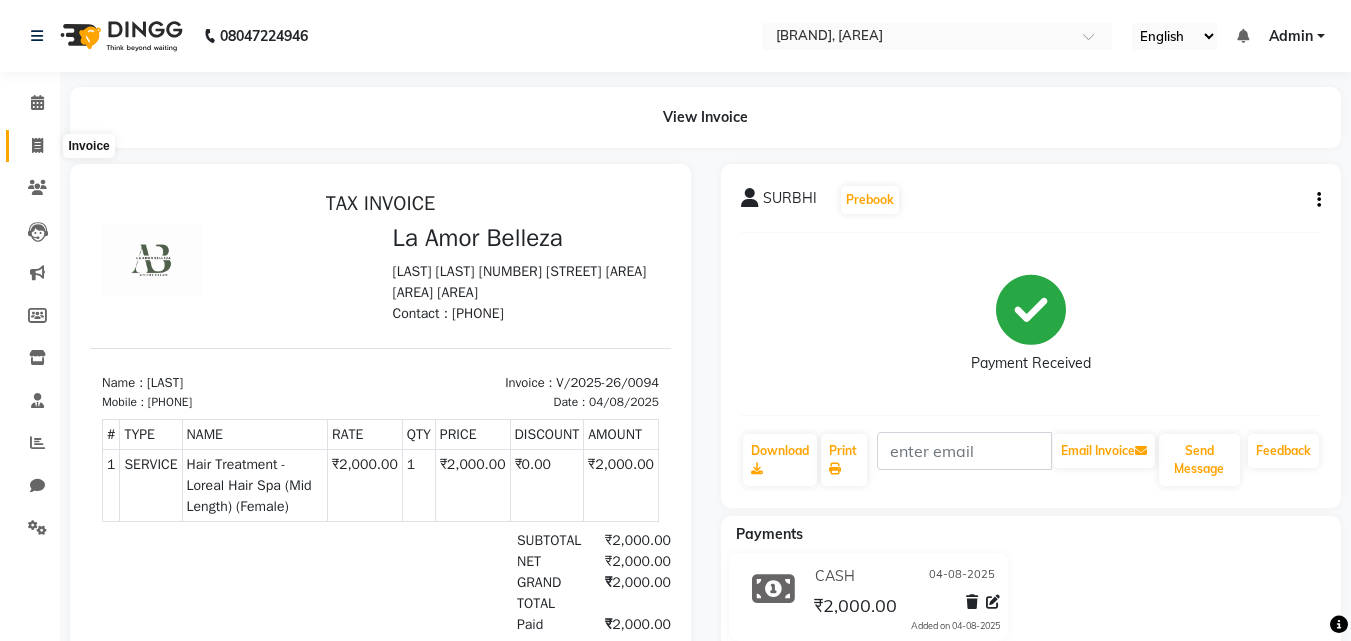 click 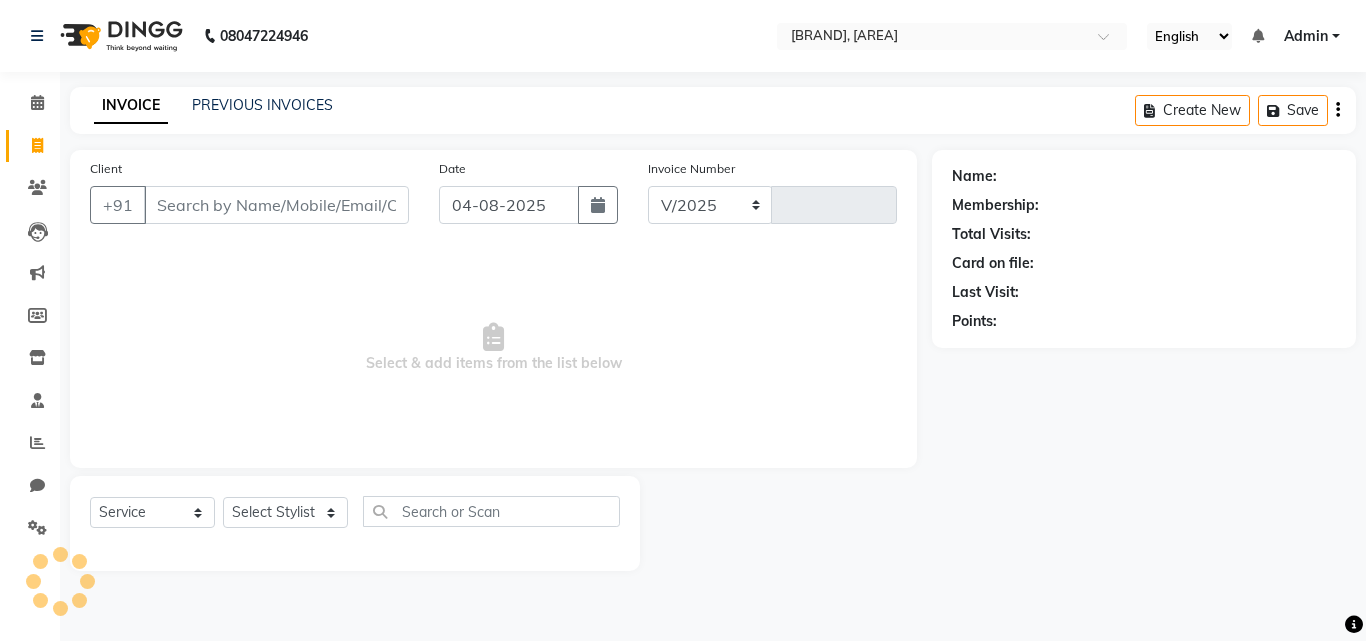 select on "8266" 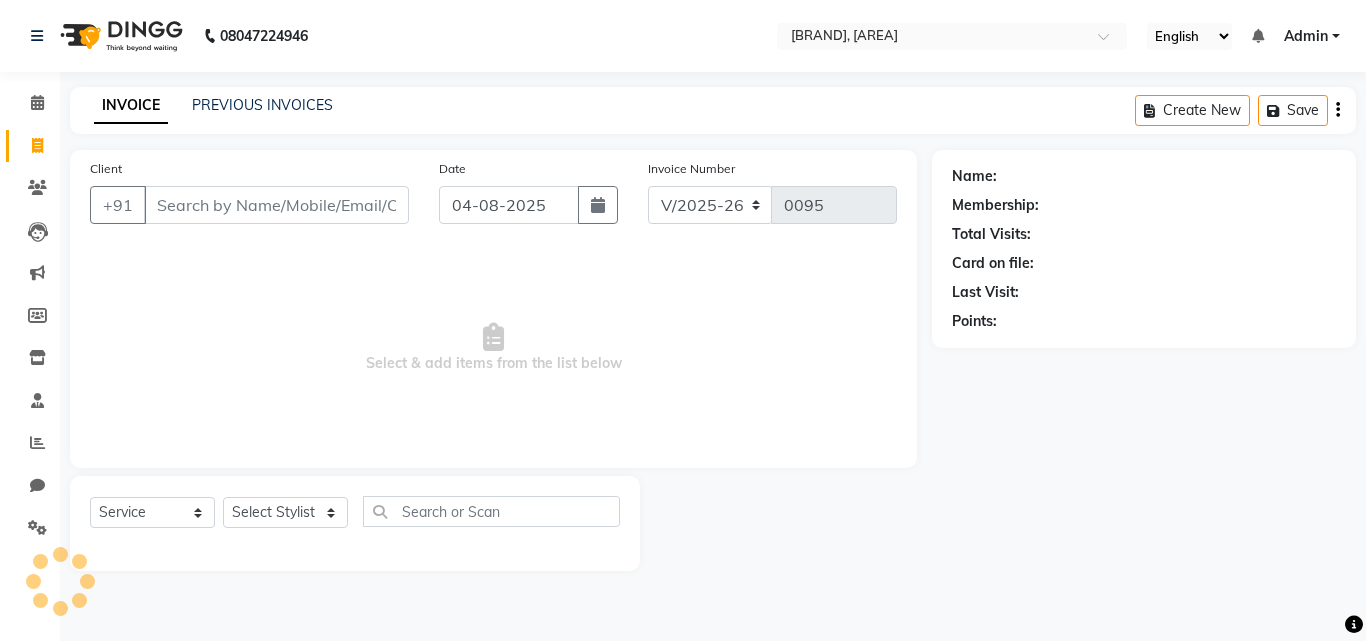 click on "Client" at bounding box center (276, 205) 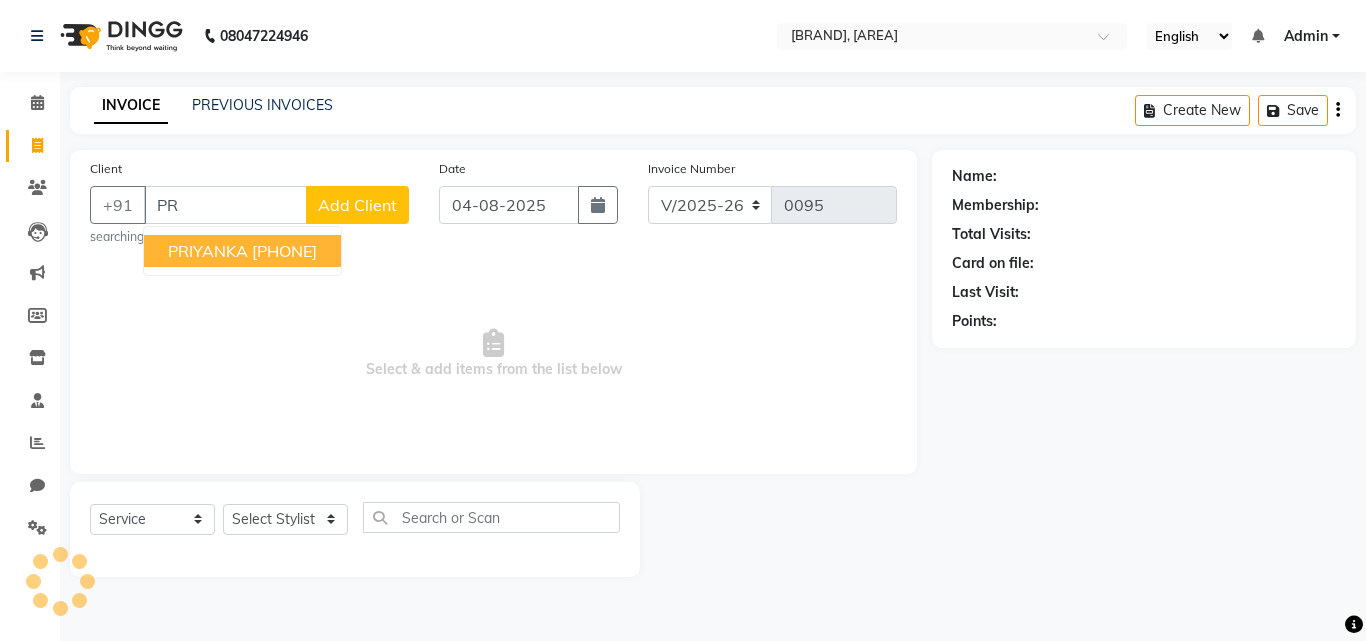 type on "P" 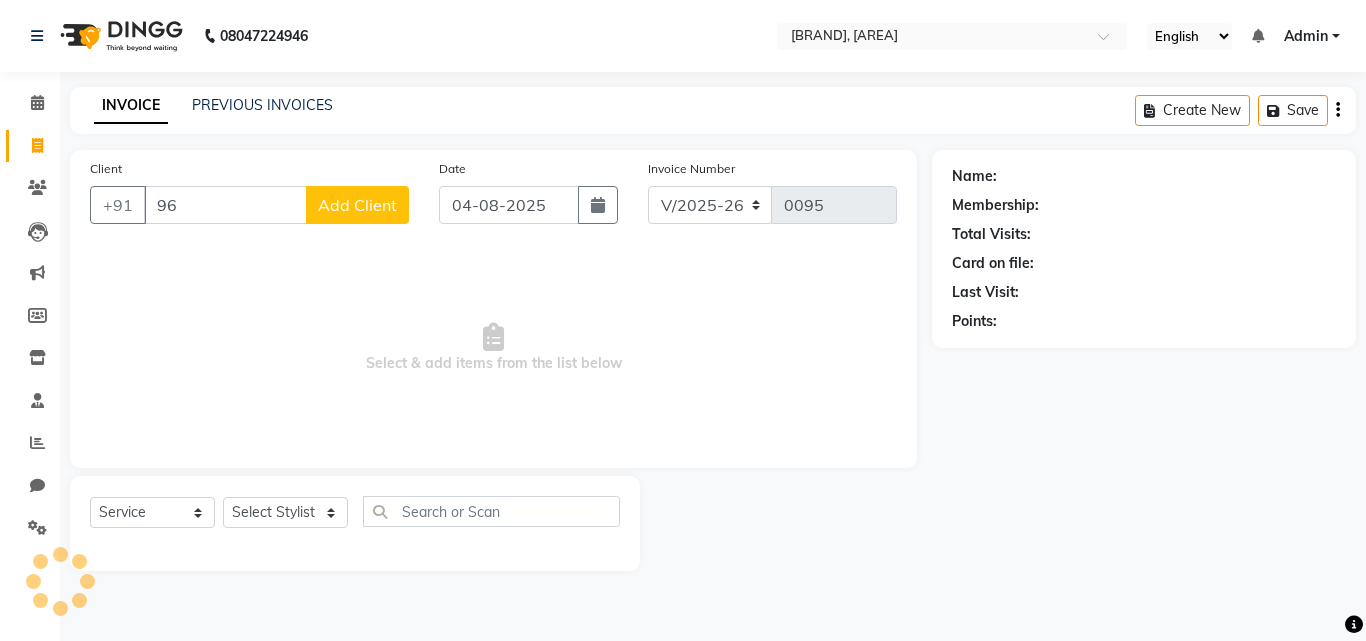 type on "9" 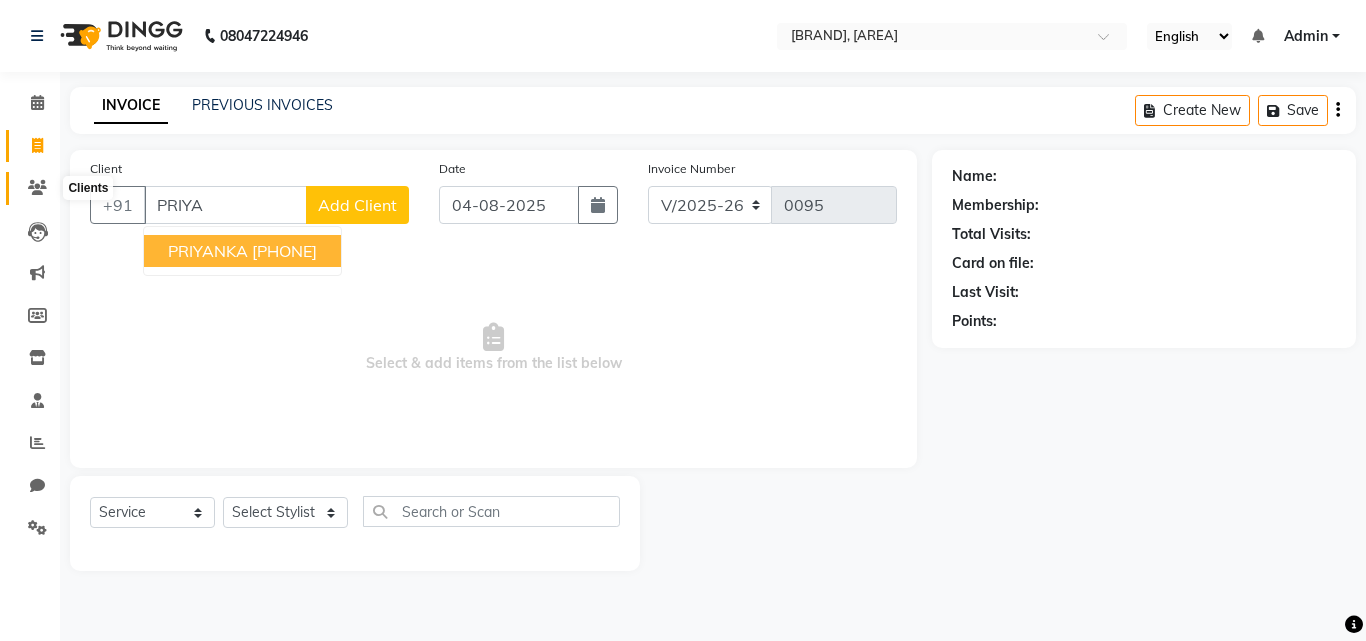 type on "PRIYA" 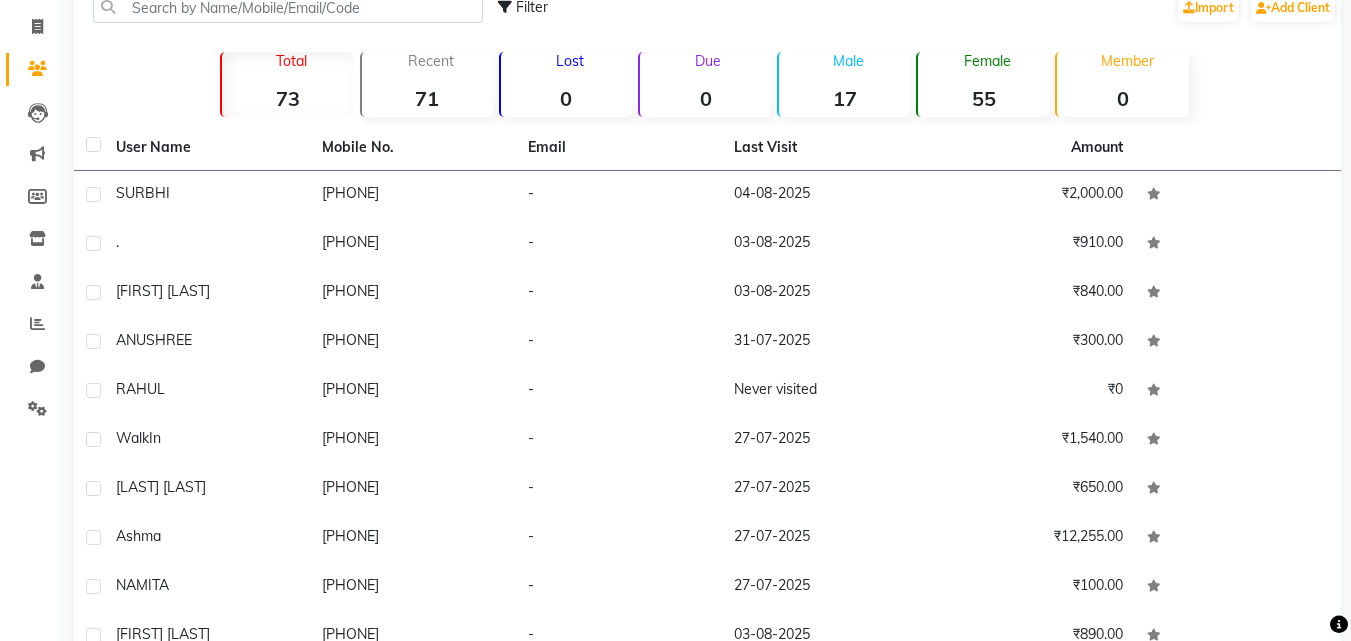 scroll, scrollTop: 225, scrollLeft: 0, axis: vertical 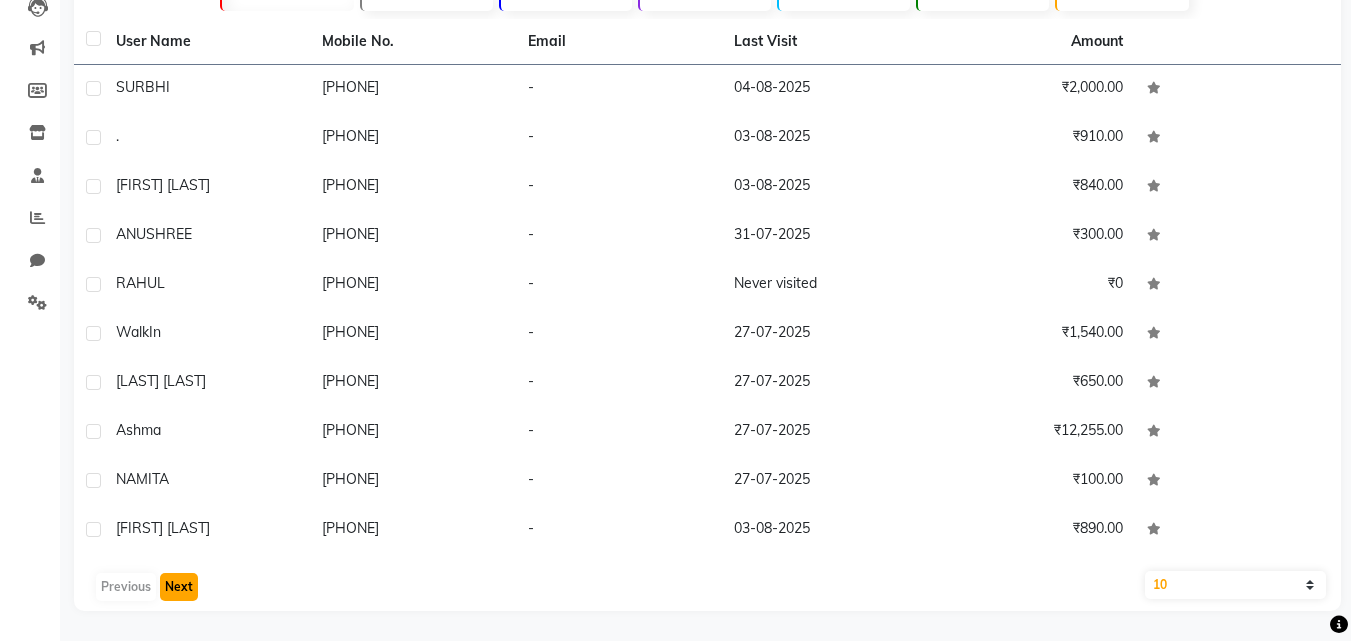 click on "Next" 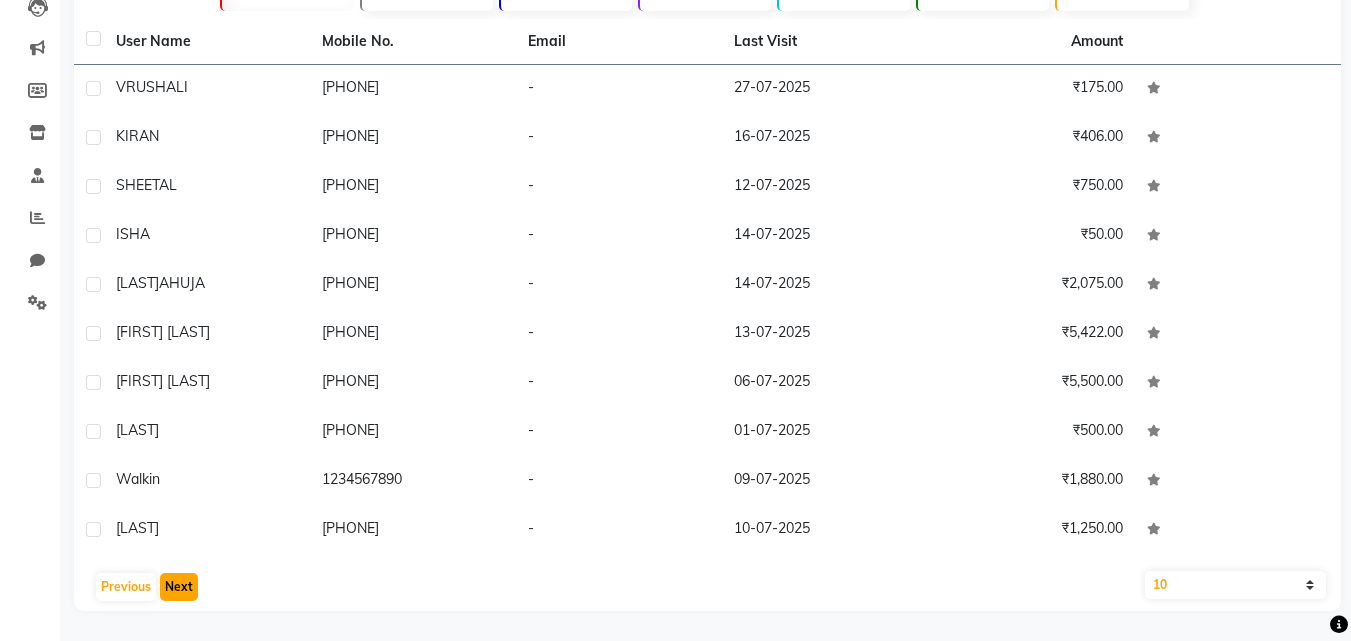 click on "Next" 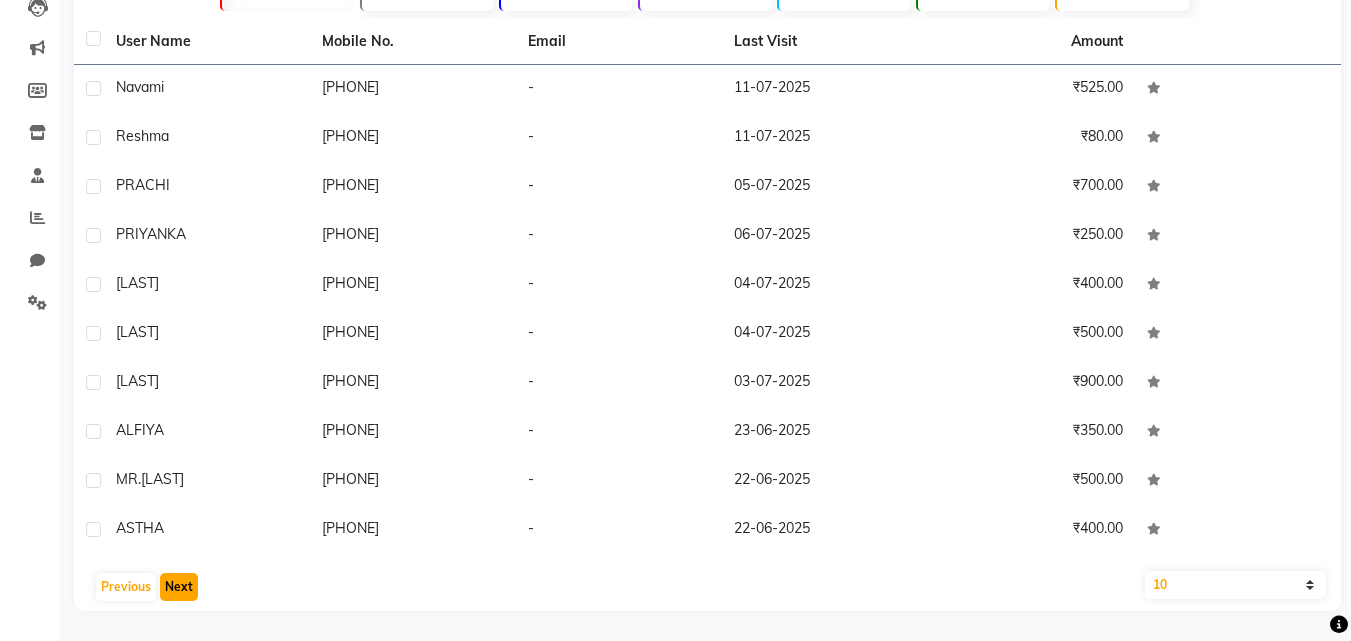 click on "Next" 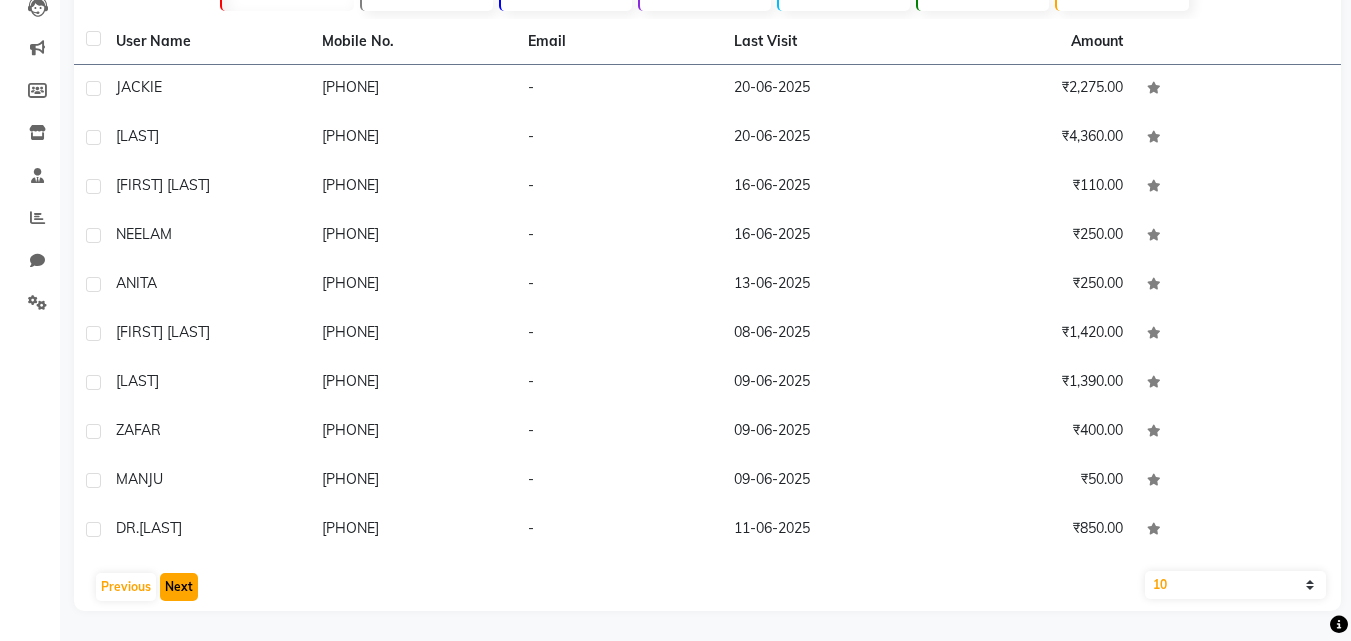 click on "Next" 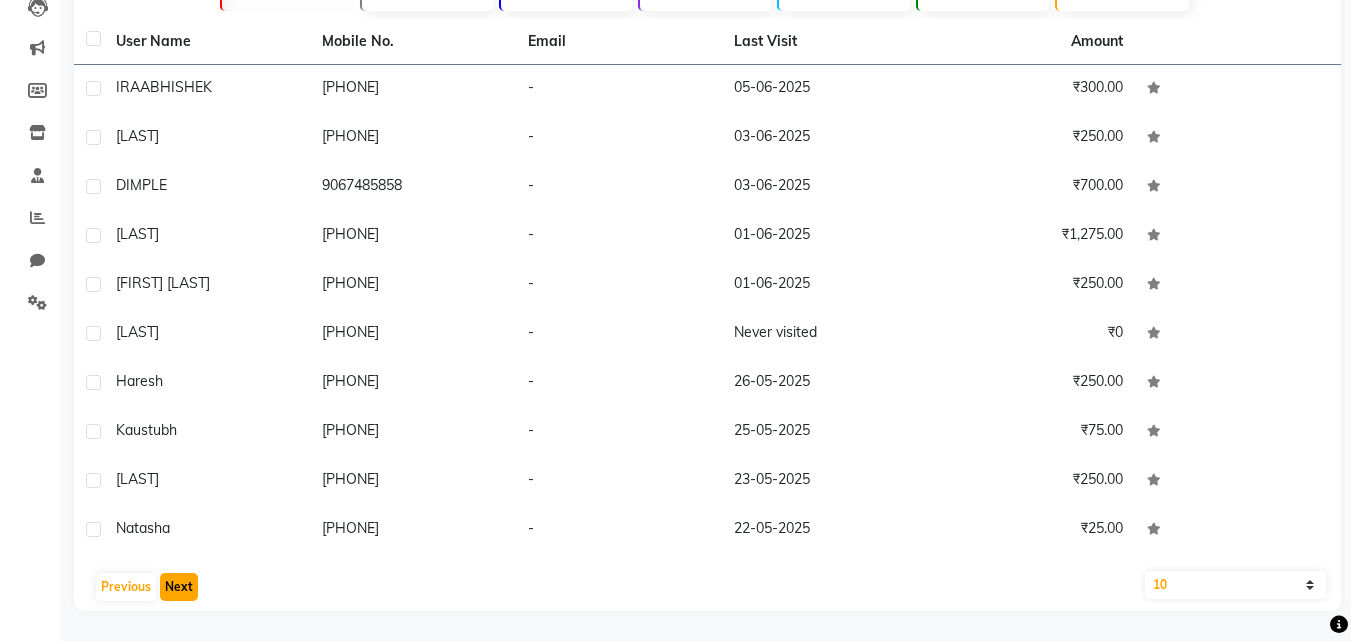 click on "Next" 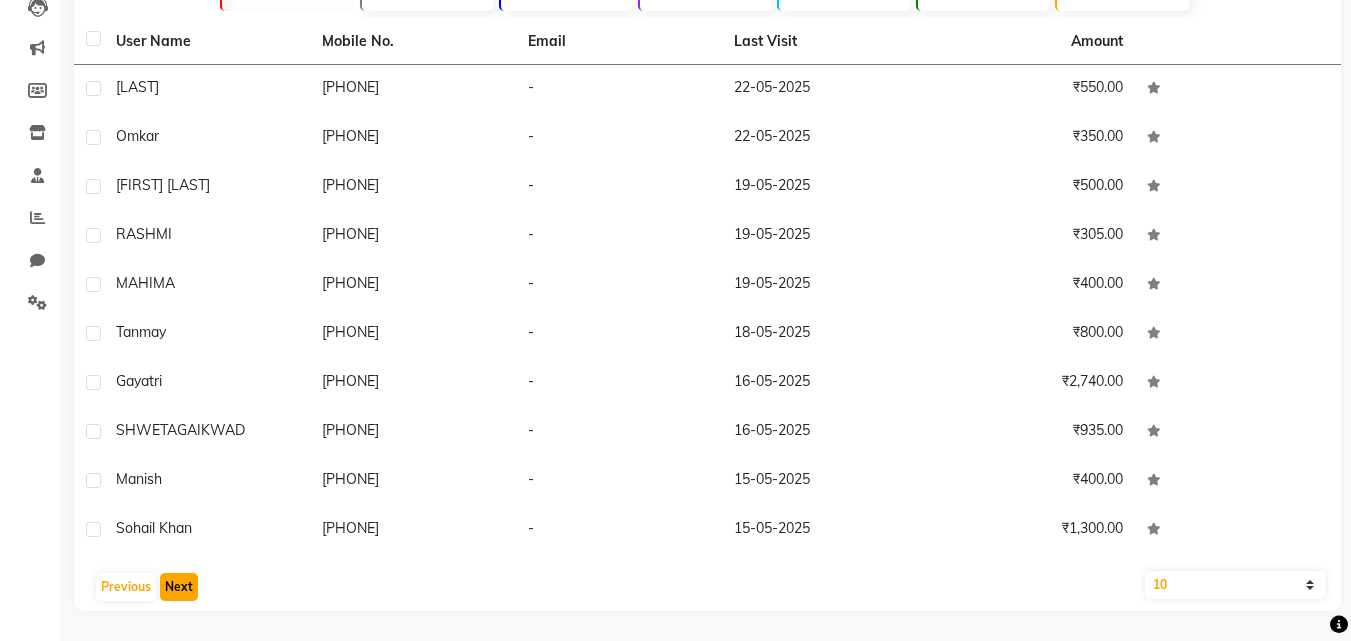 click on "Next" 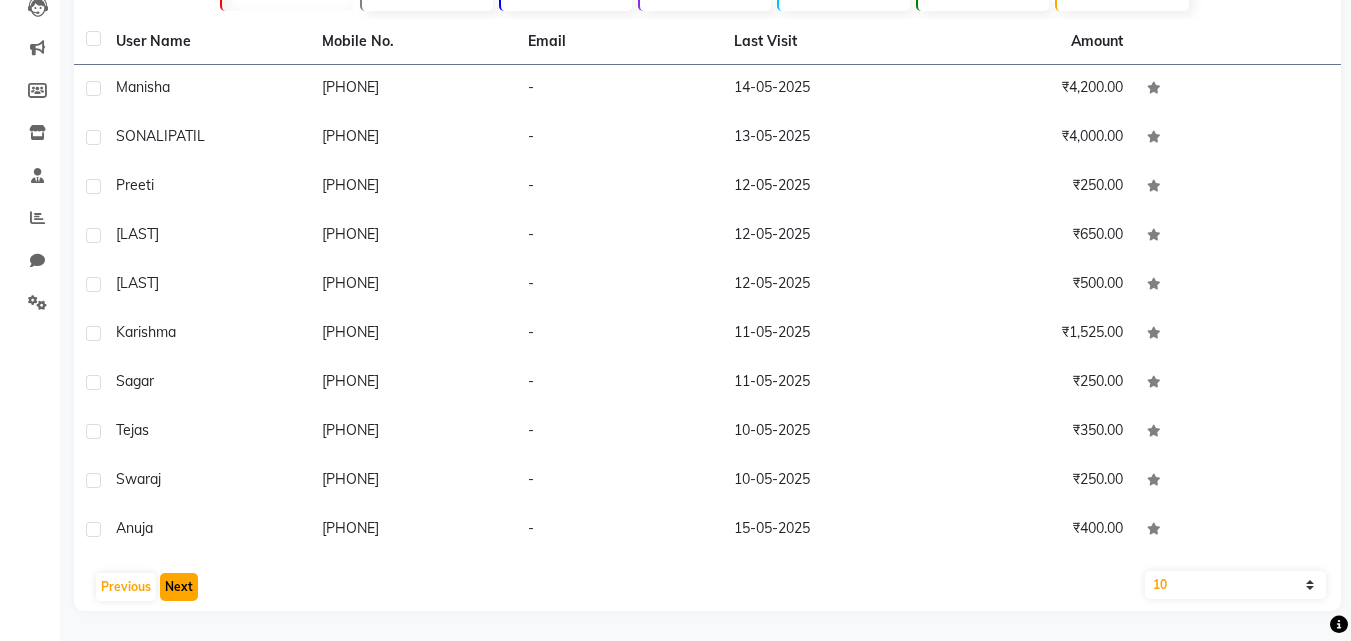 click on "Next" 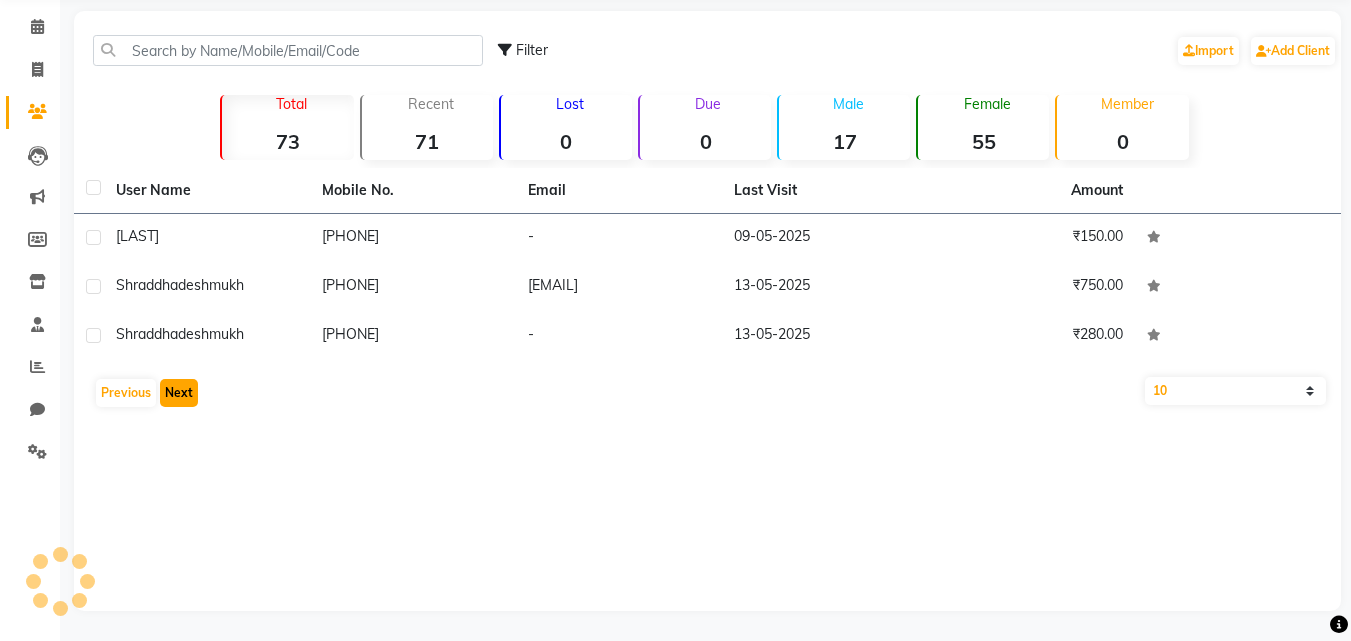 scroll, scrollTop: 76, scrollLeft: 0, axis: vertical 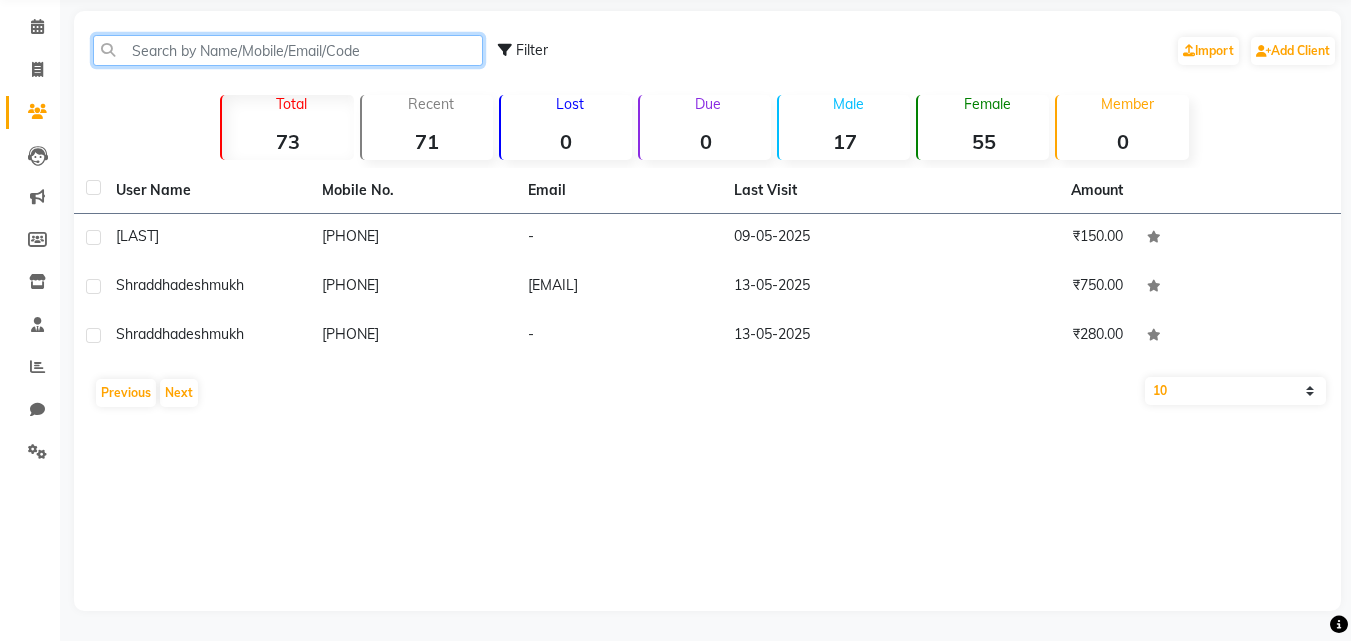 click 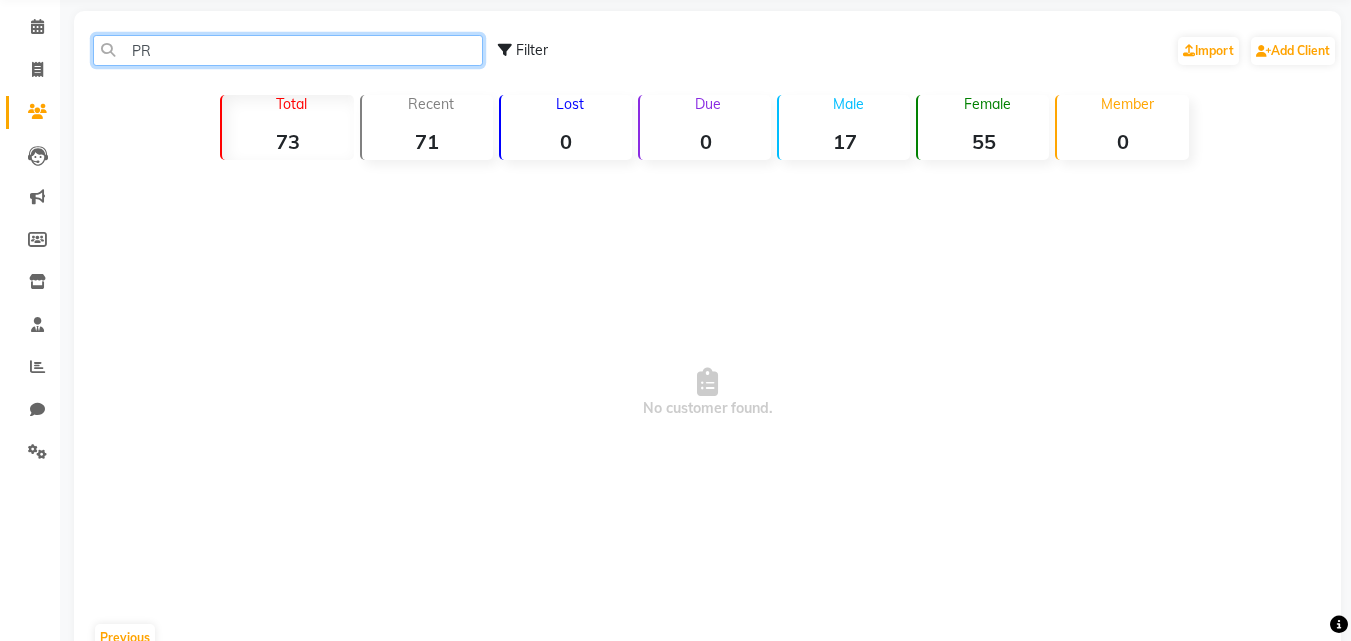 type on "P" 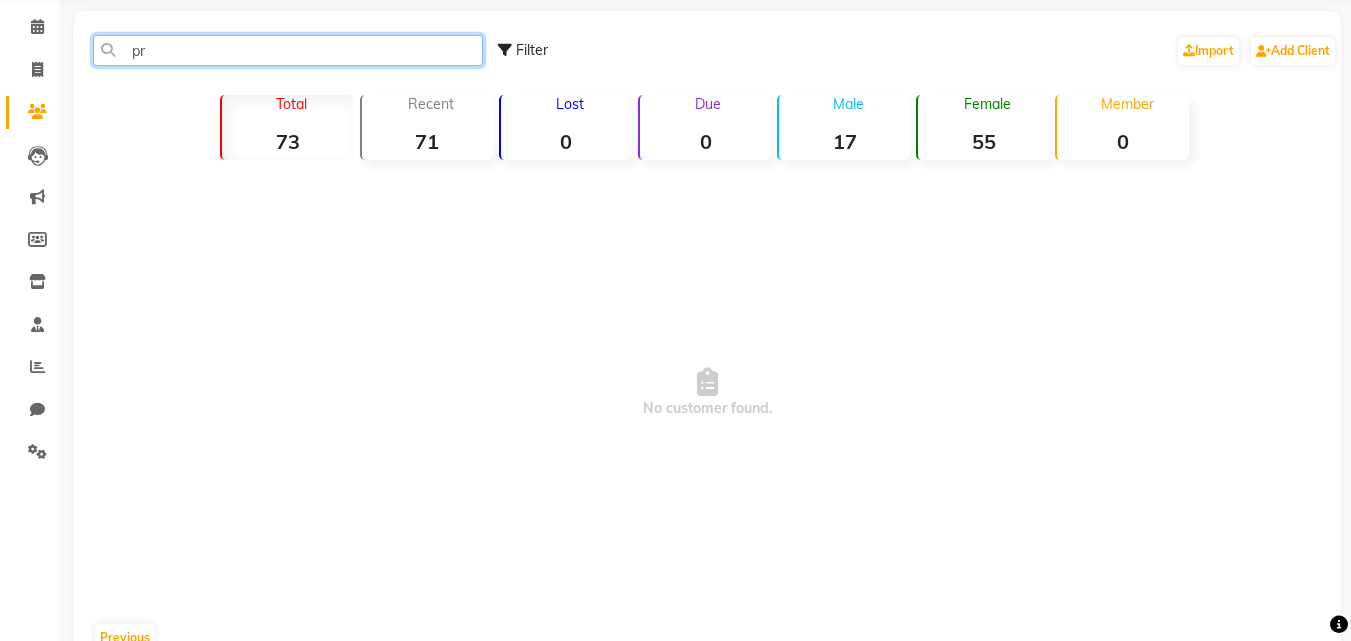 type on "p" 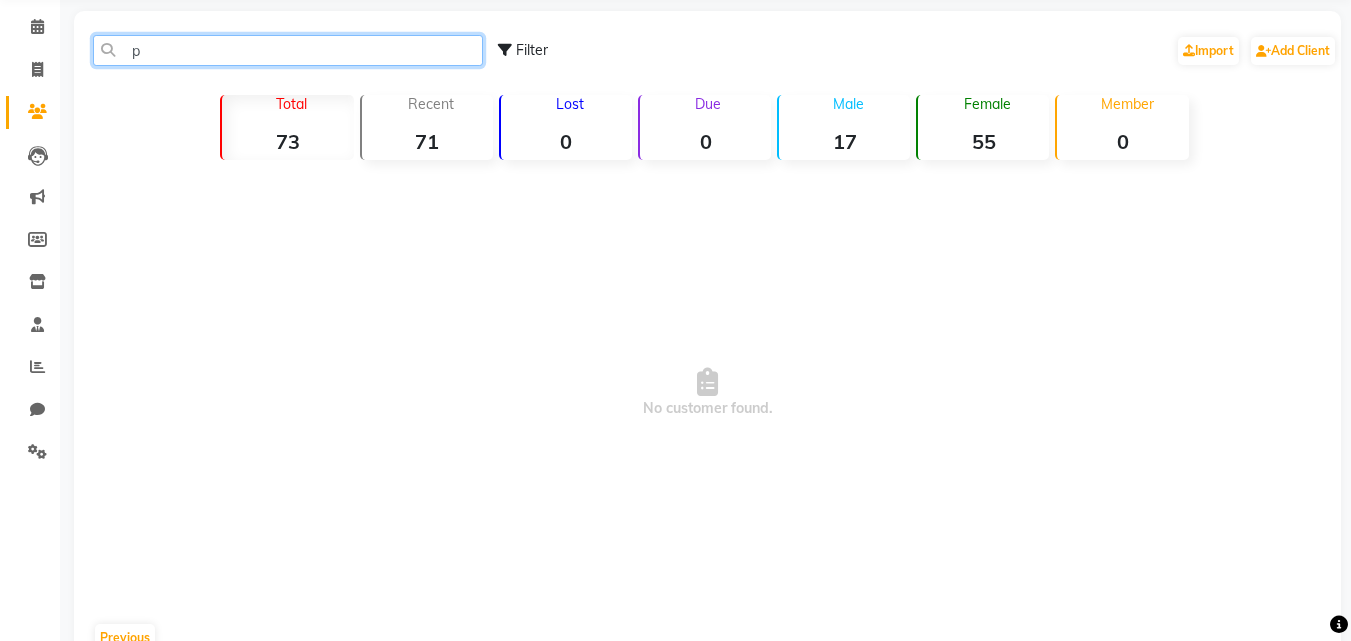 type 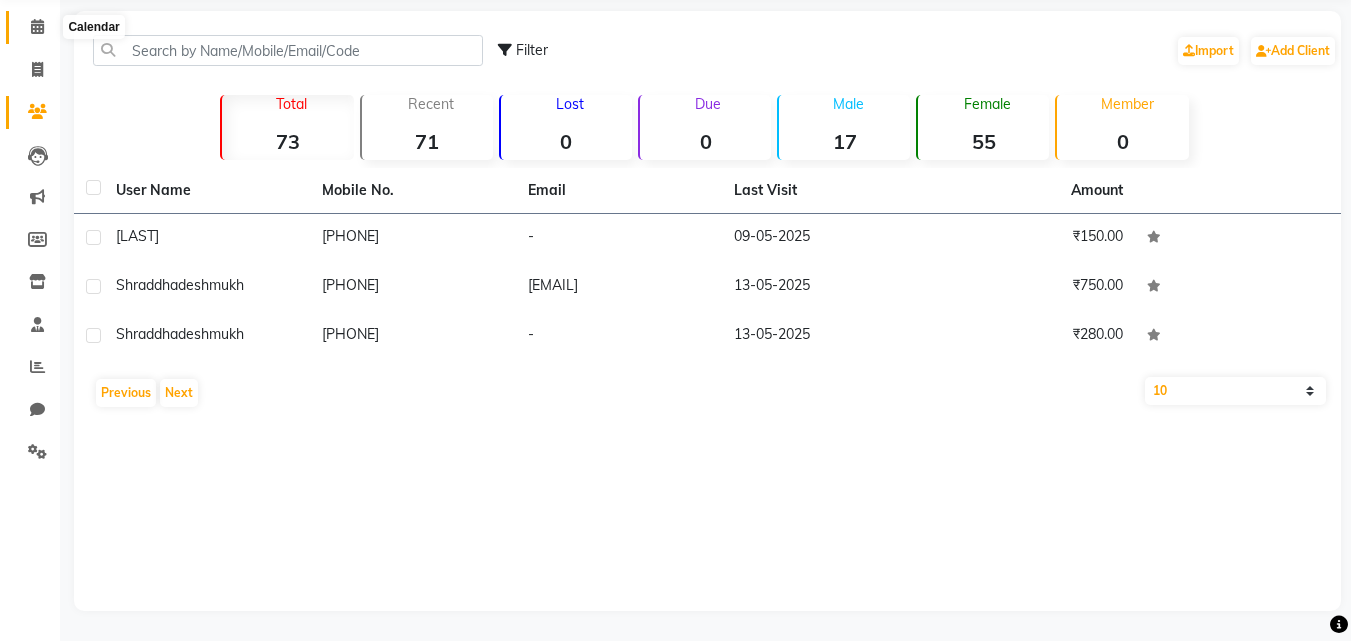 click 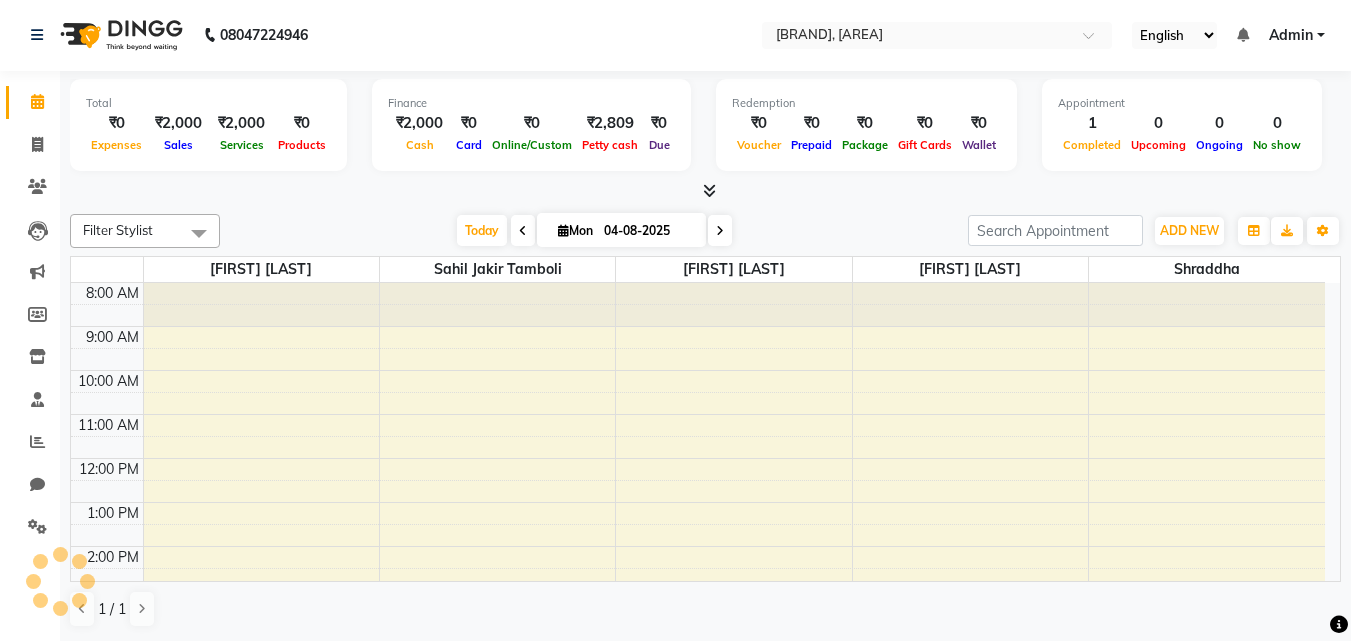 scroll, scrollTop: 0, scrollLeft: 0, axis: both 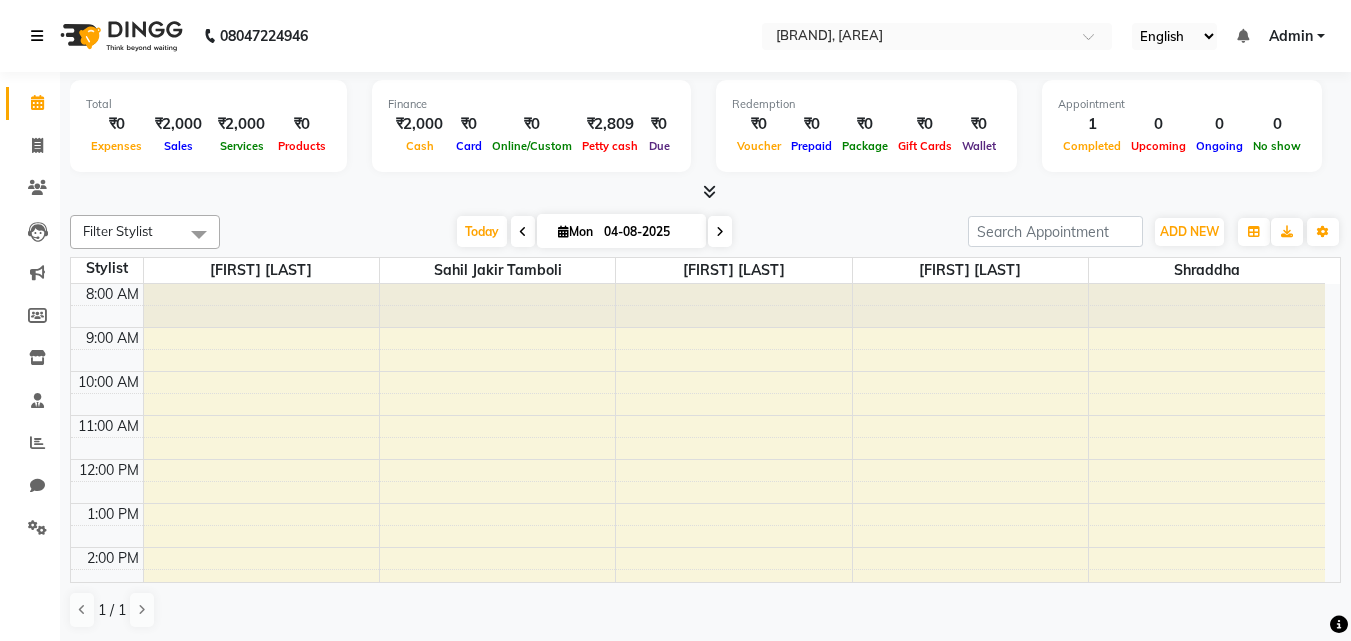 click at bounding box center (41, 36) 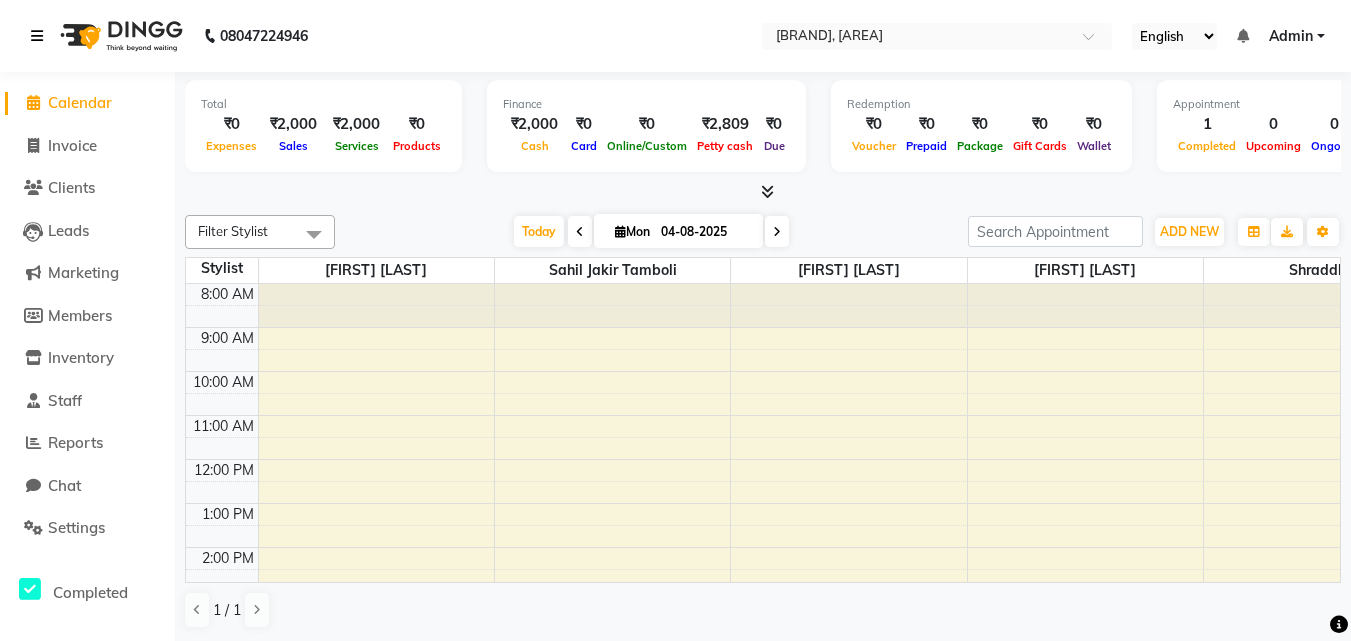 click at bounding box center [41, 36] 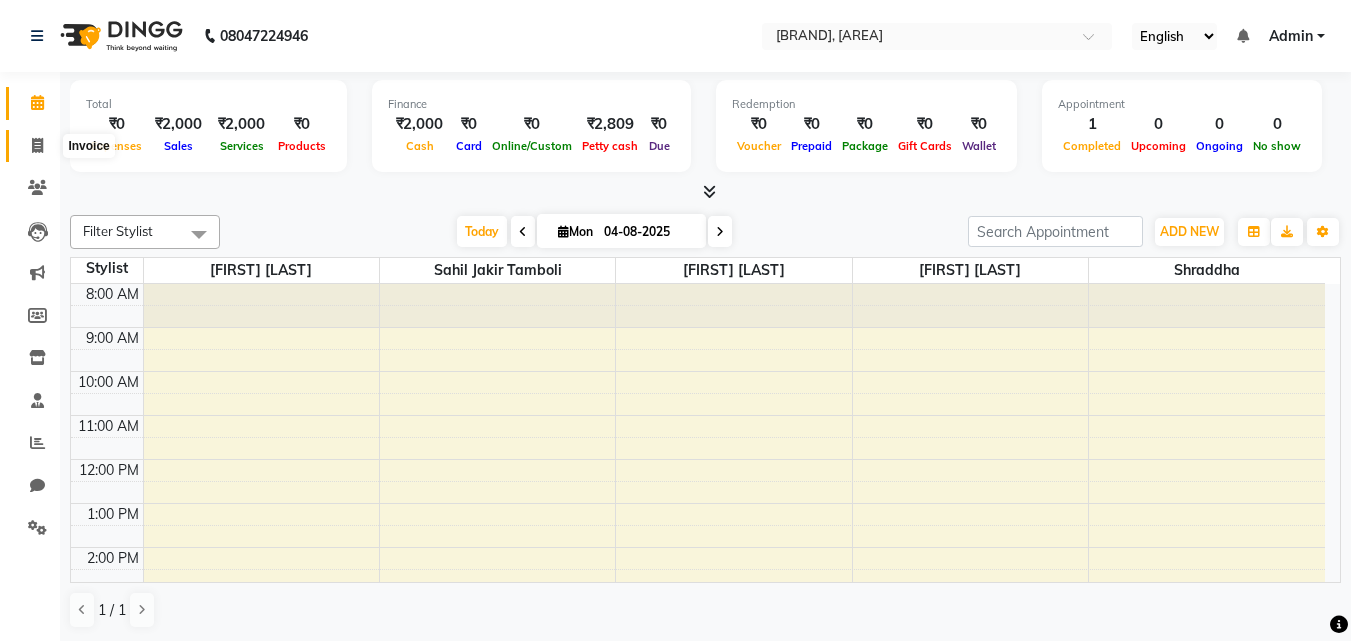click 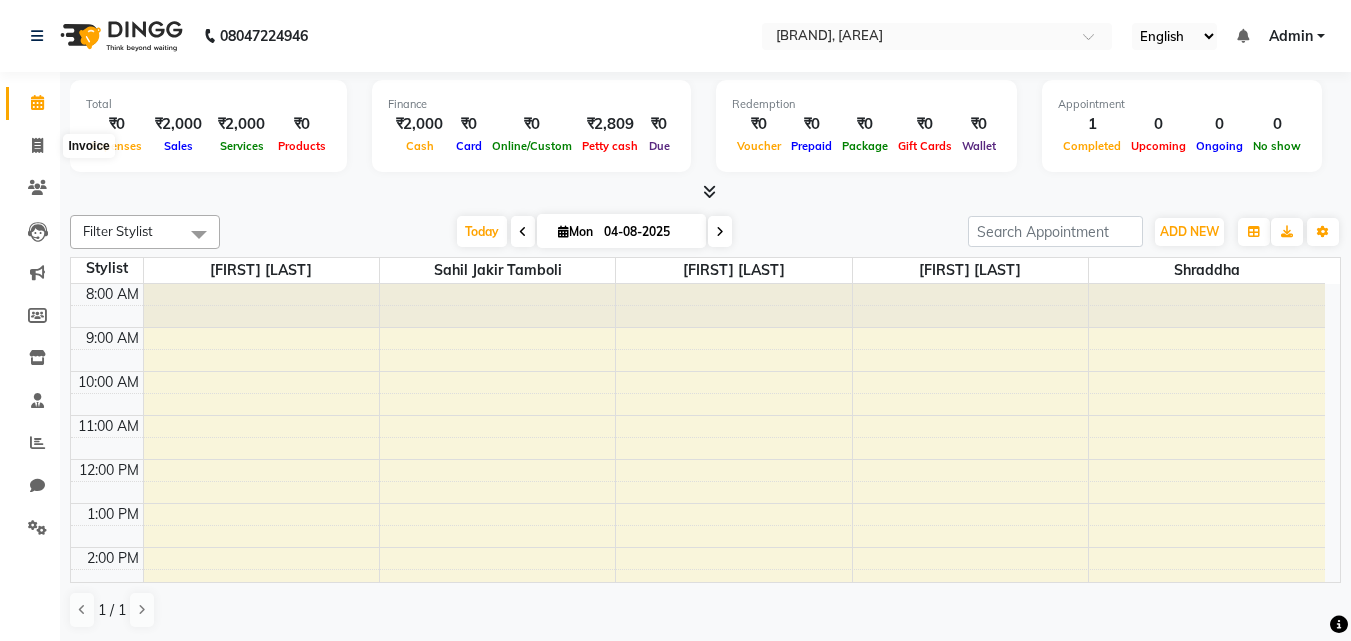 select on "service" 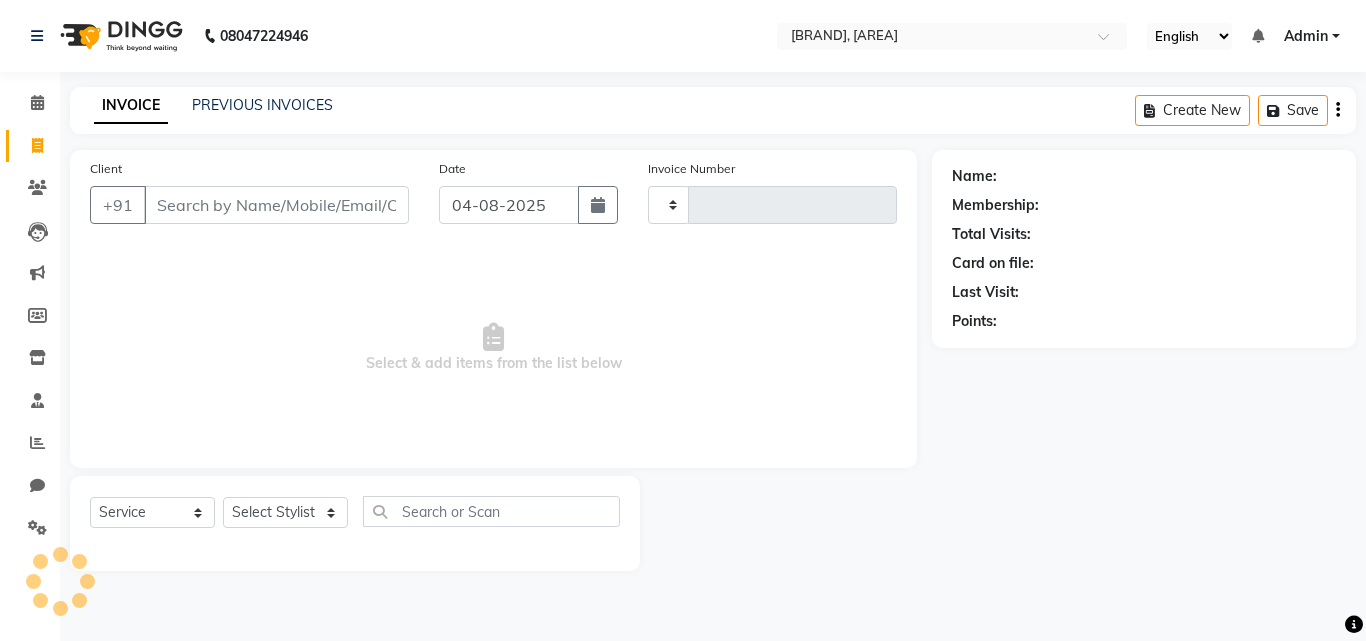type on "0095" 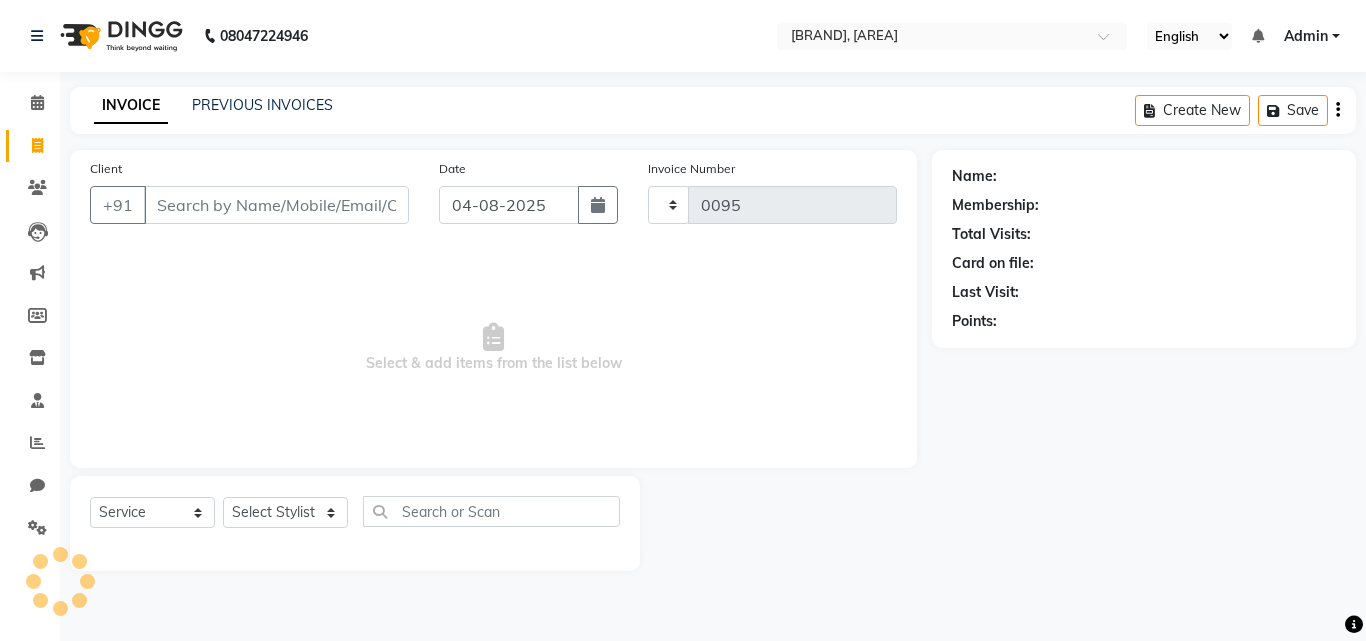 select on "8266" 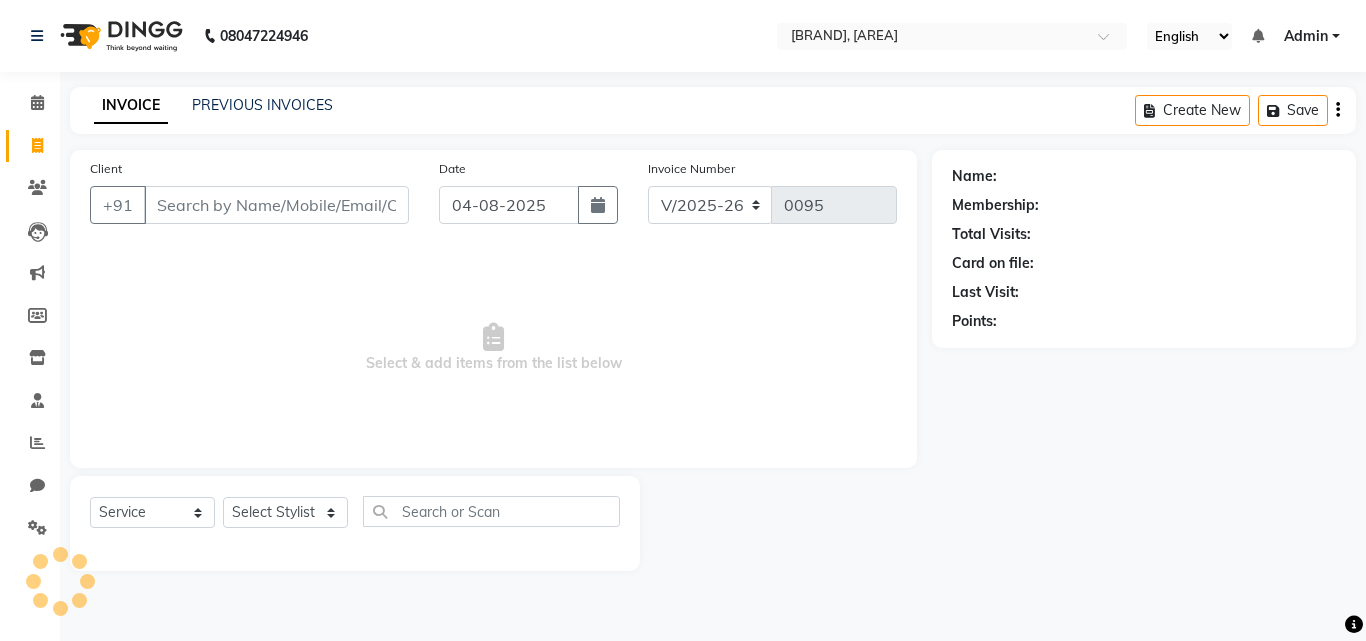 click on "Client +91" 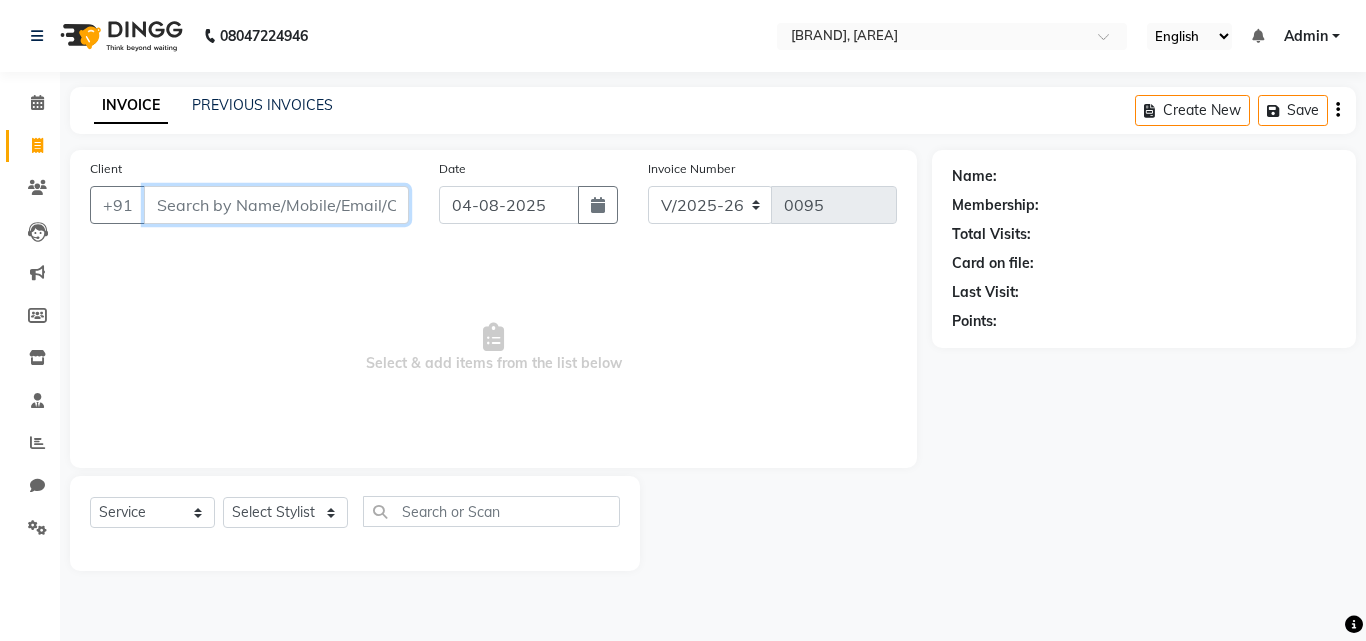 click on "Client" at bounding box center [276, 205] 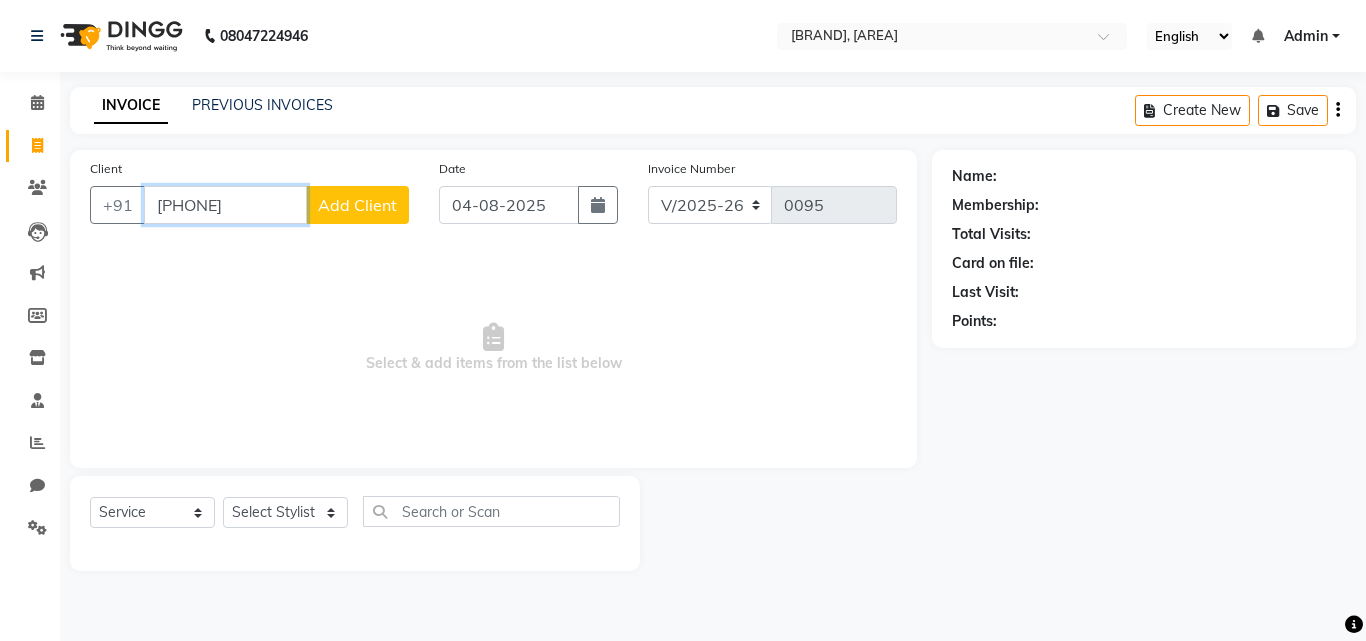 type on "[PHONE]" 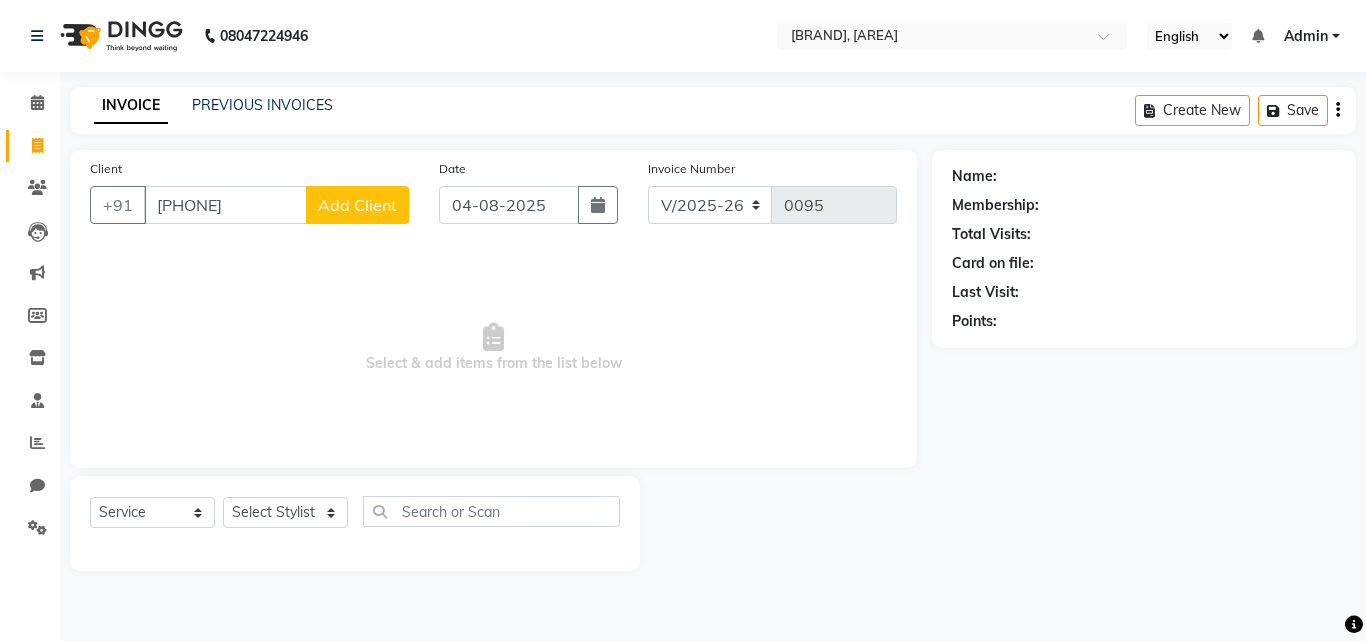 click on "Add Client" 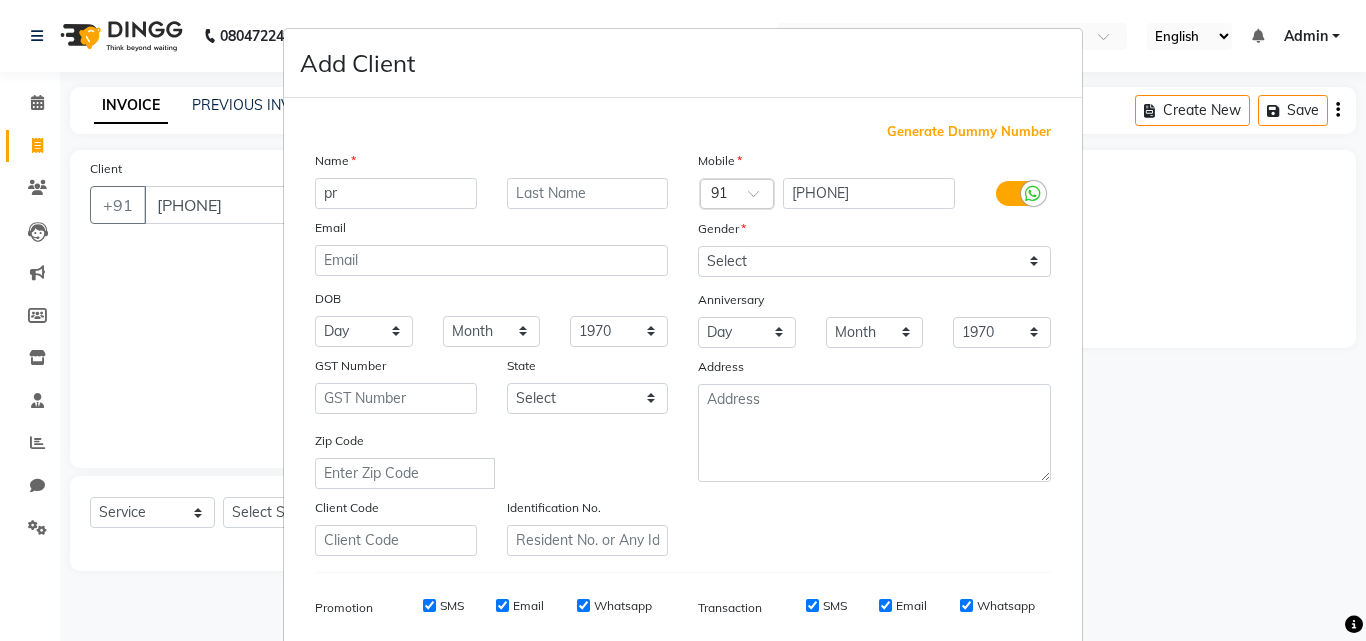 type on "p" 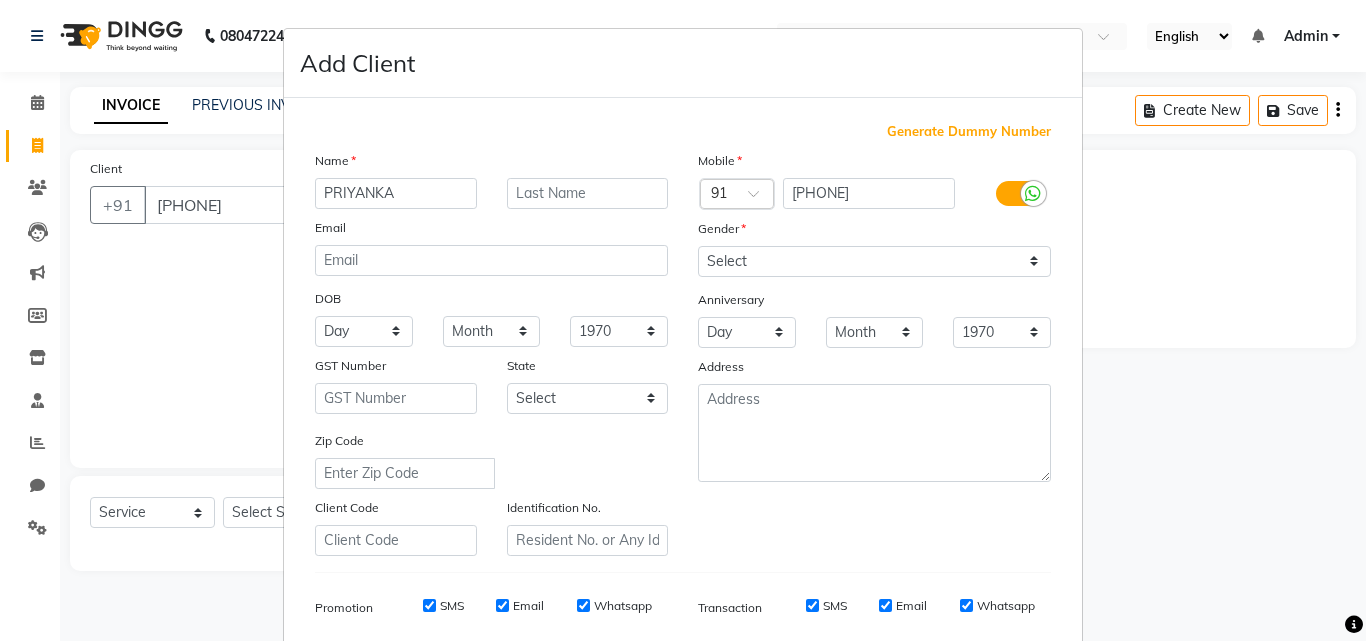 type on "PRIYANKA" 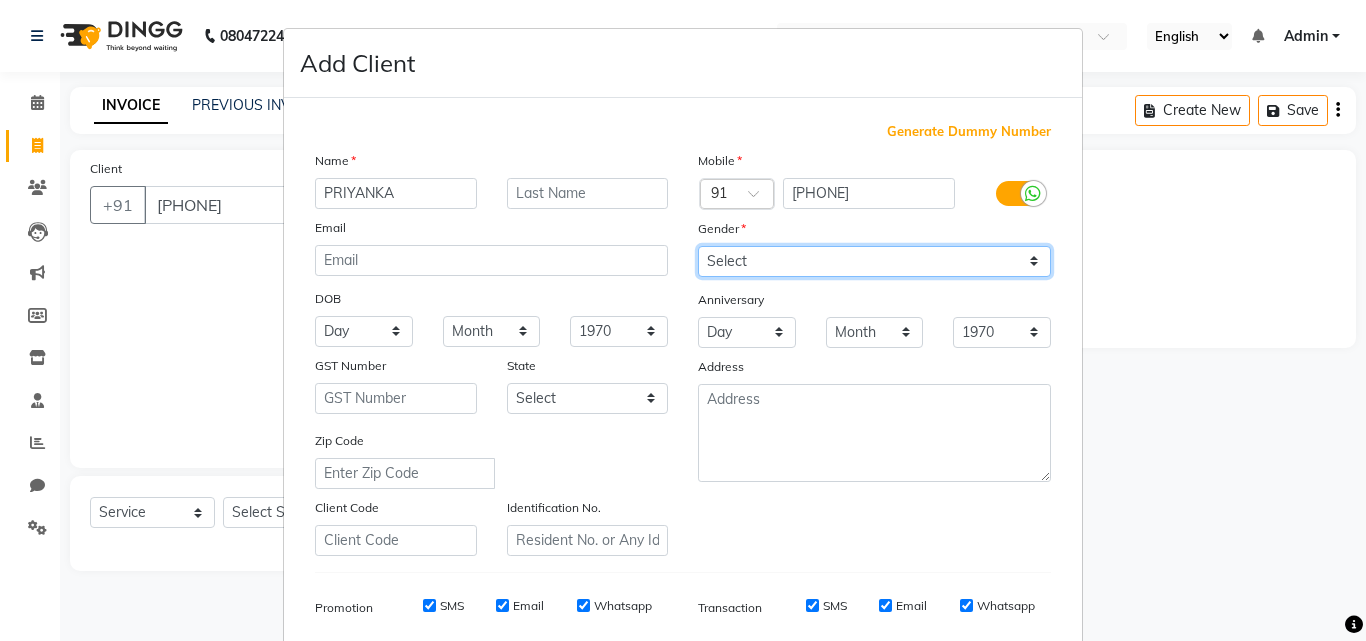 click on "Select Male Female Other Prefer Not To Say" at bounding box center [874, 261] 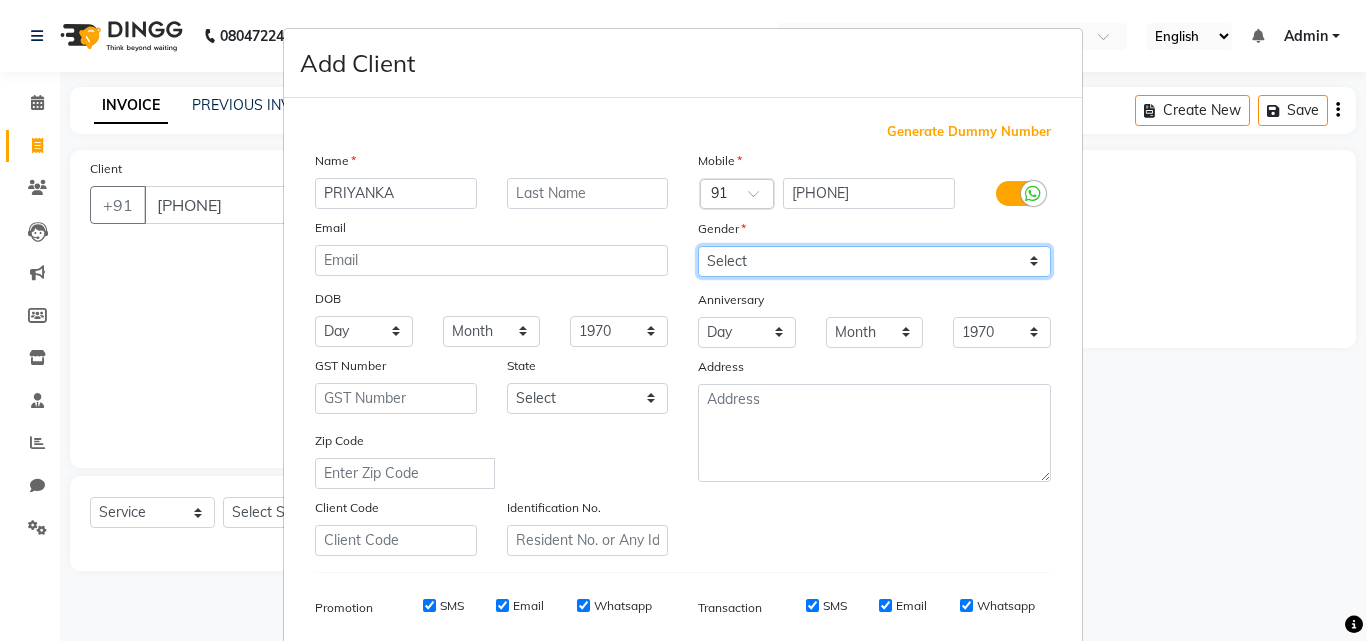 select on "female" 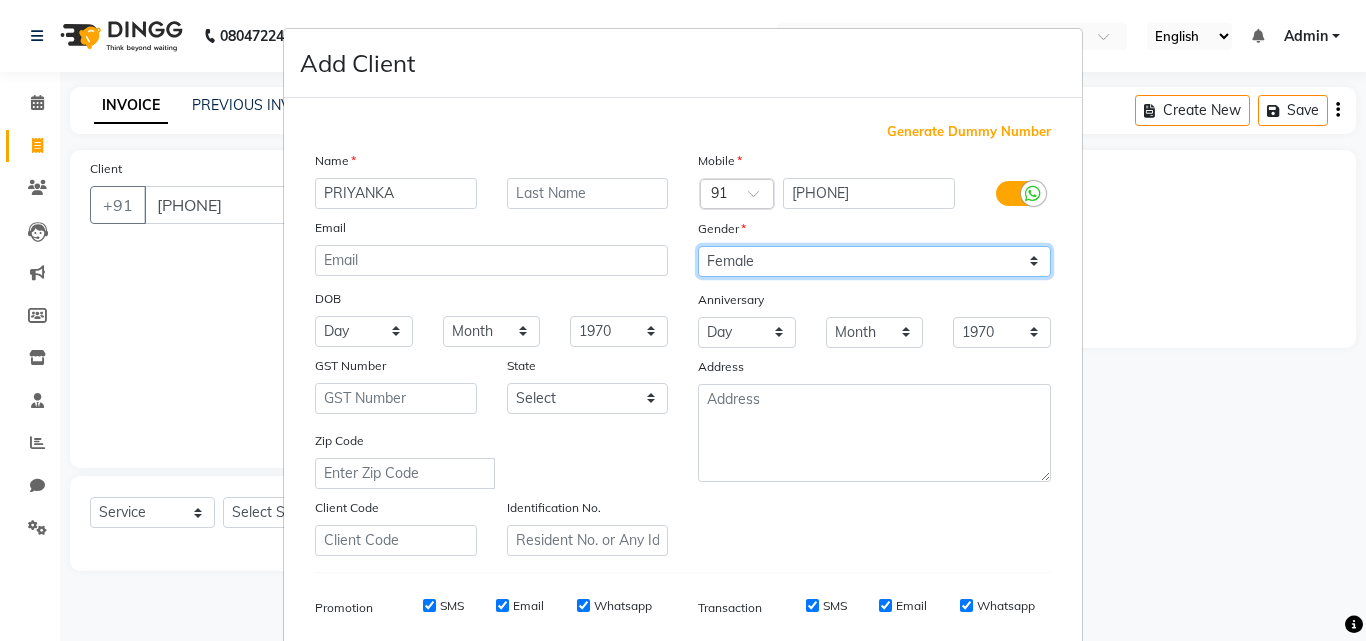 click on "Select Male Female Other Prefer Not To Say" at bounding box center [874, 261] 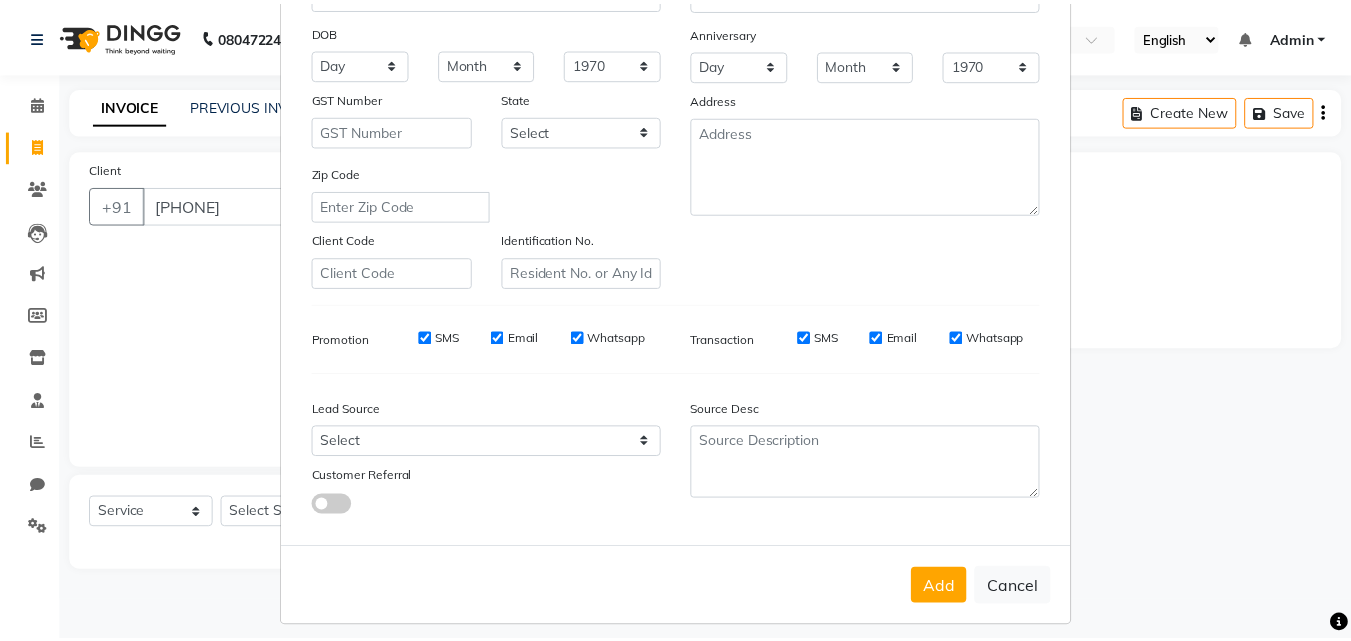scroll, scrollTop: 282, scrollLeft: 0, axis: vertical 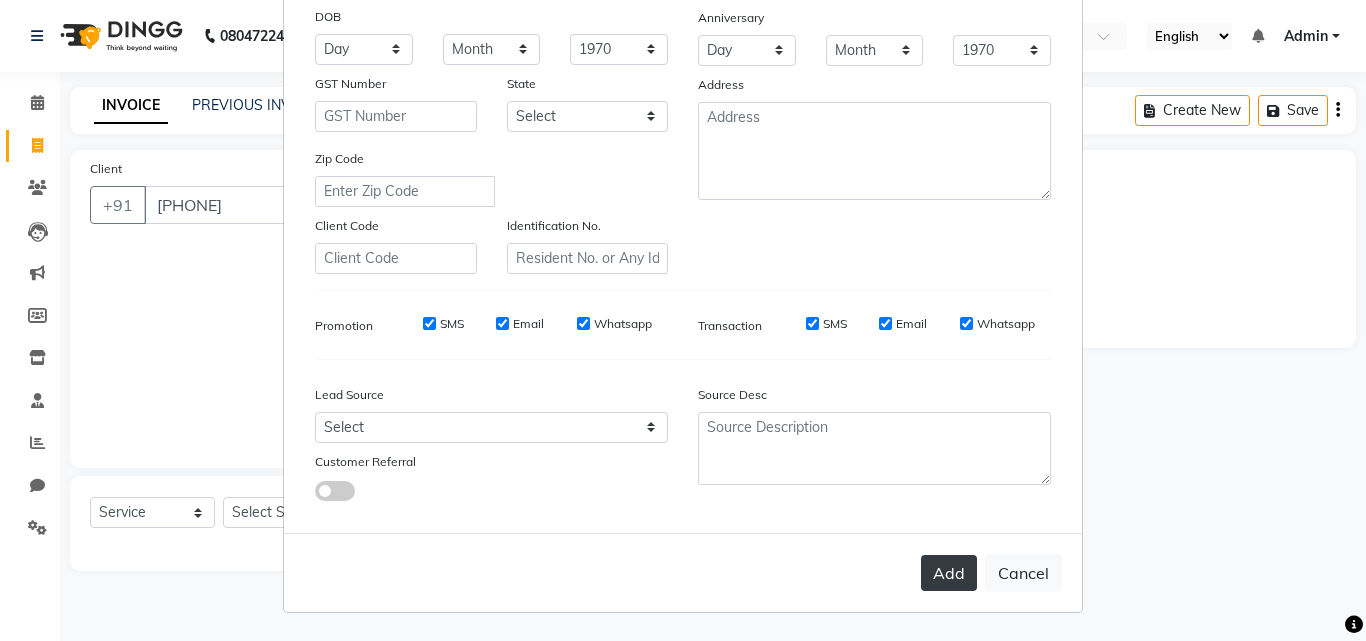 click on "Add" at bounding box center [949, 573] 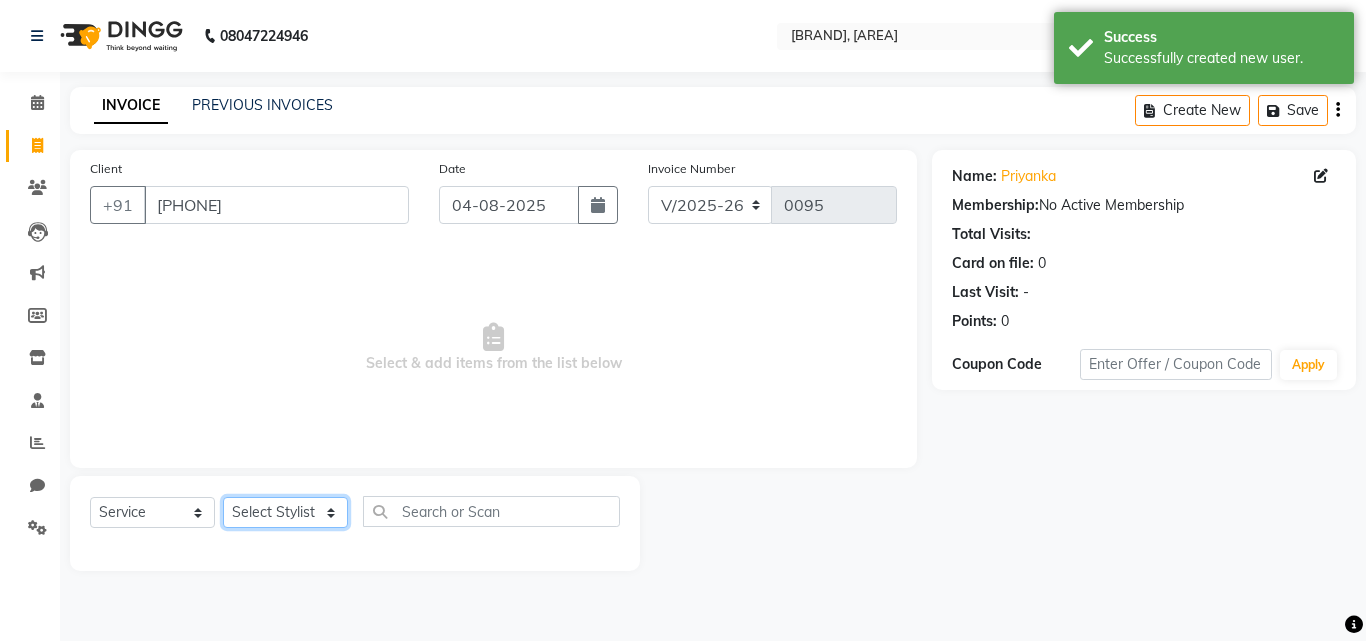 click on "Select Stylist [FIRST] [LAST] [FIRST] [LAST] [FIRST] [LAST] [FIRST] [LAST] [FIRST]" 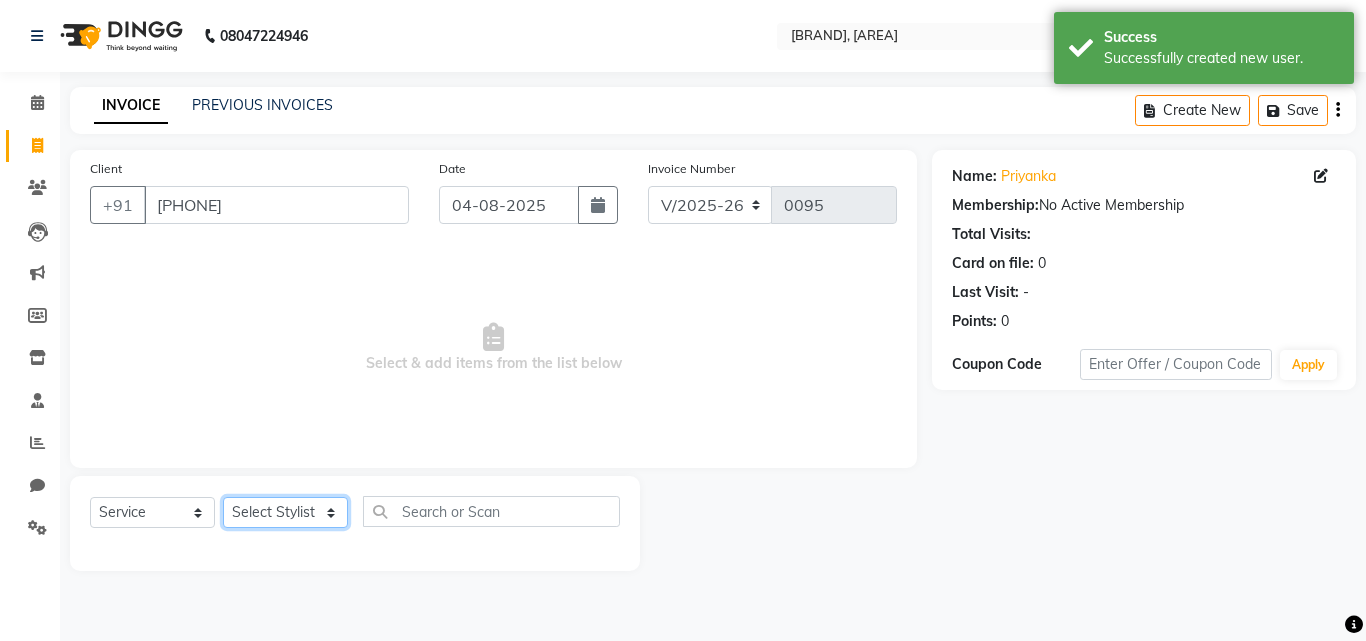 select on "79837" 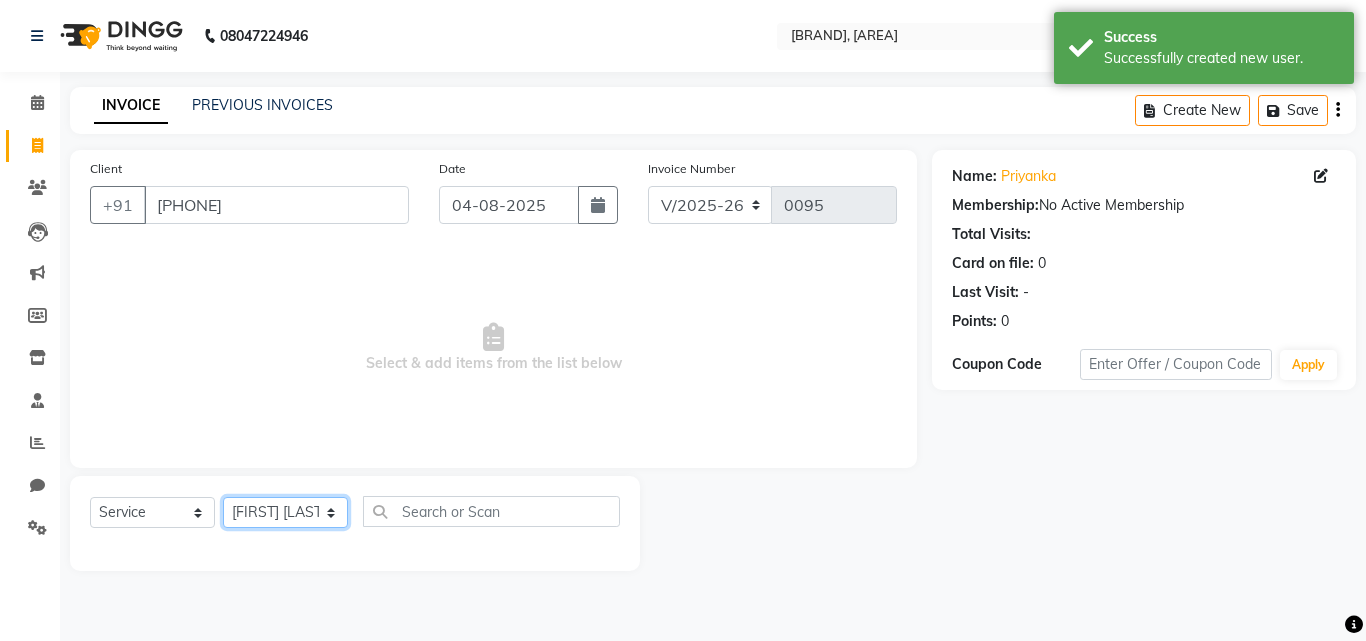 click on "Select Stylist [FIRST] [LAST] [FIRST] [LAST] [FIRST] [LAST] [FIRST] [LAST] [FIRST]" 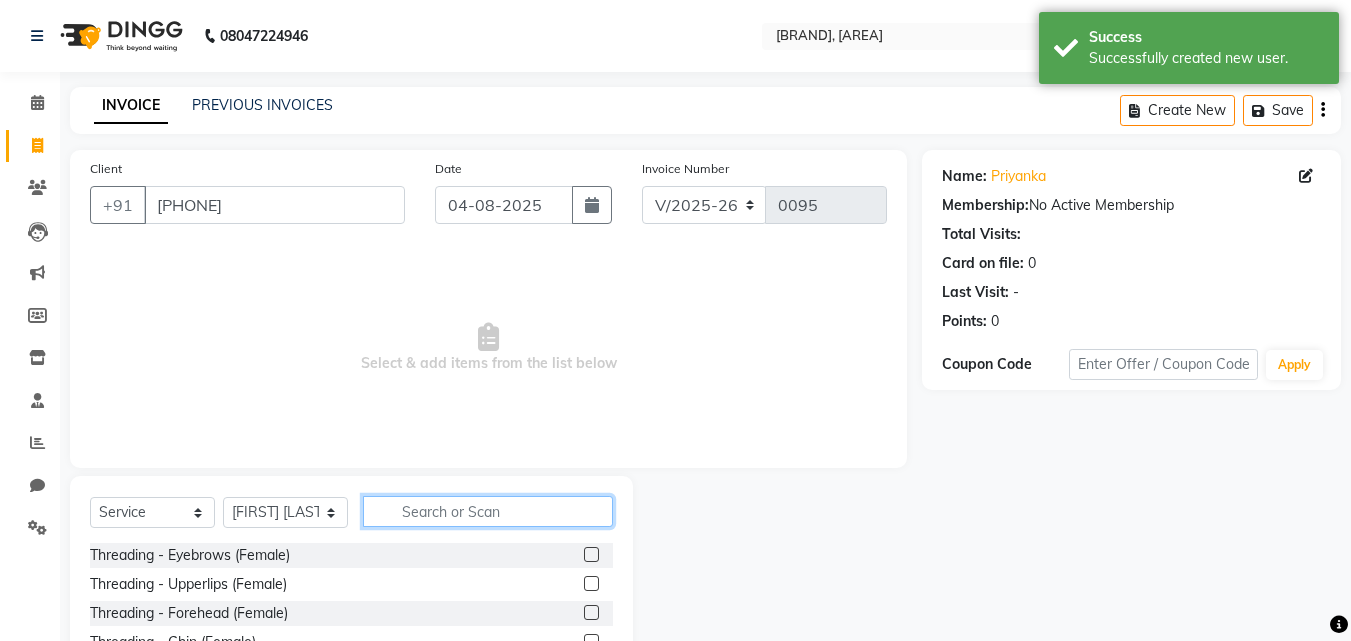 click 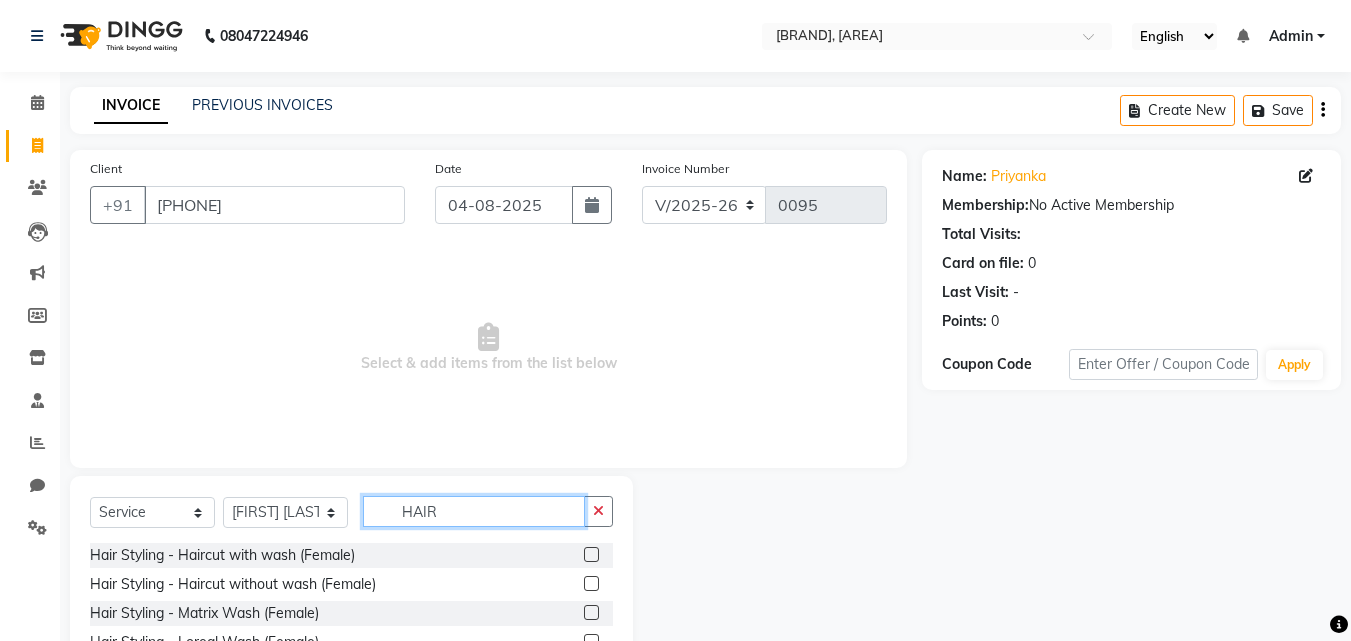 type on "HAIR" 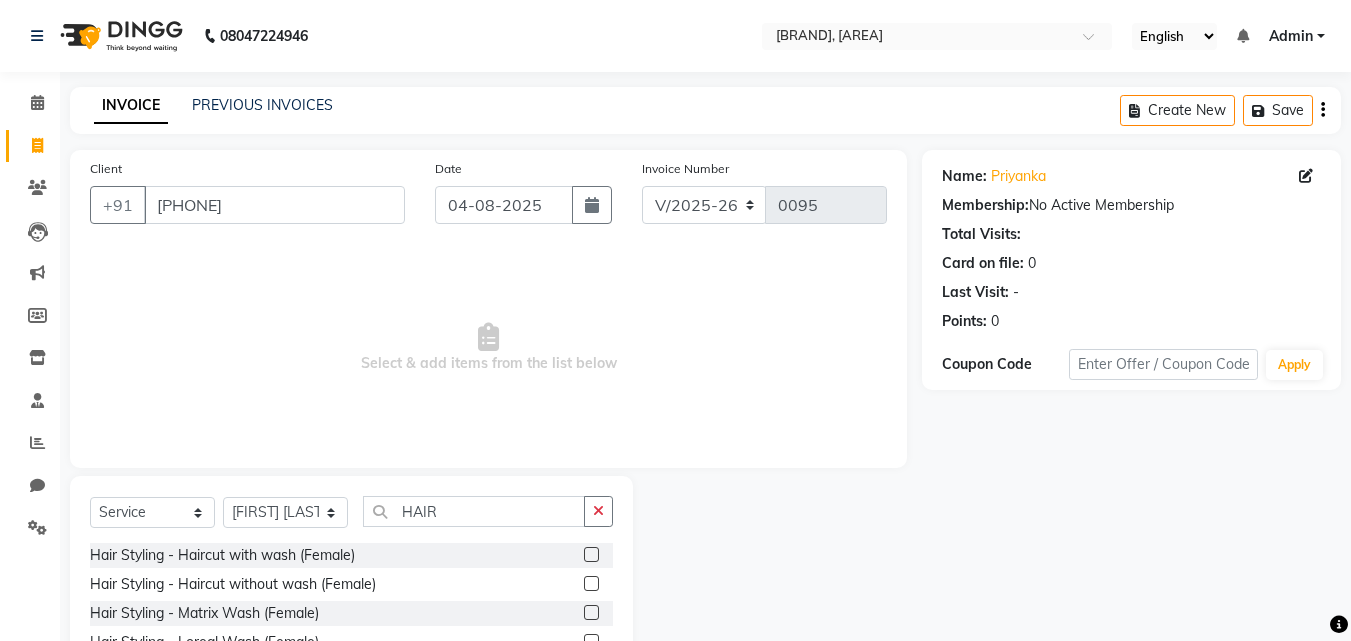 click 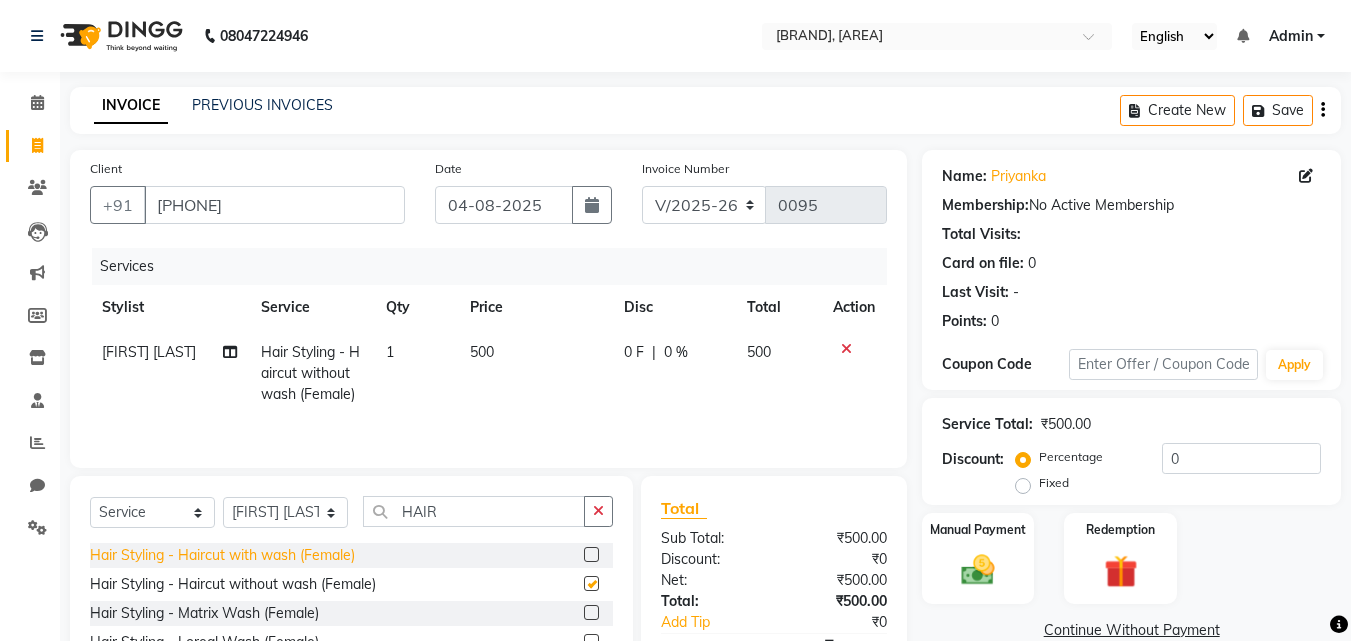 checkbox on "false" 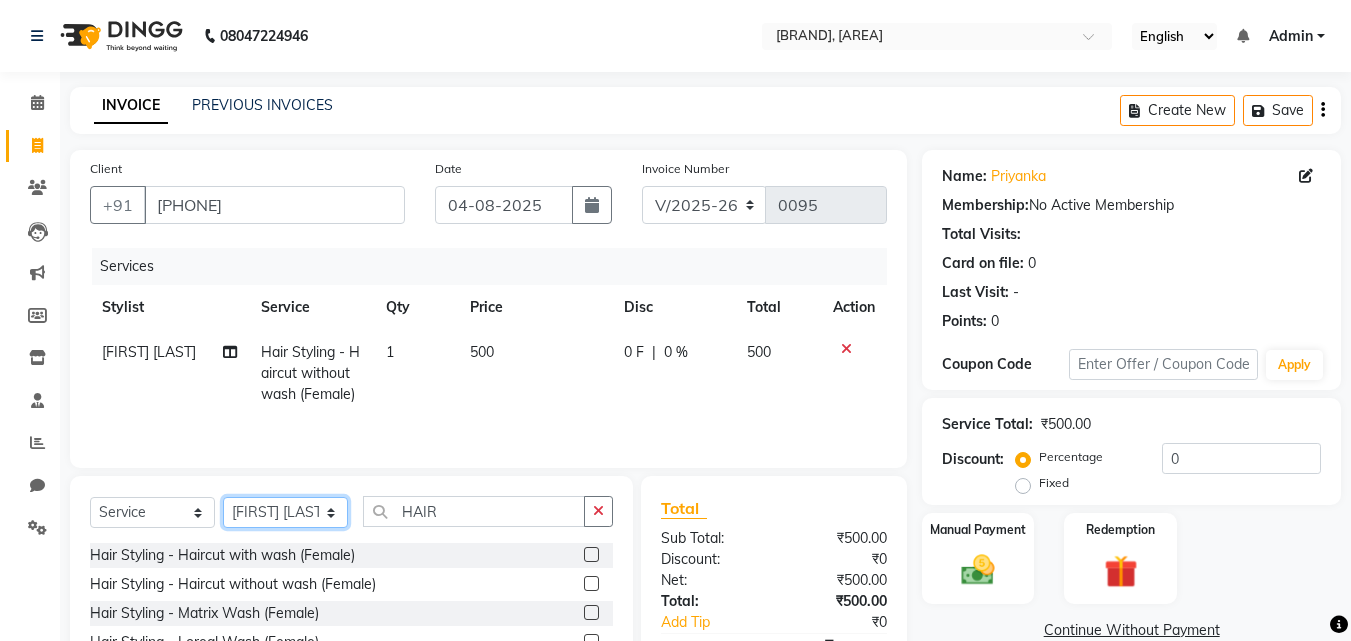click on "Select Stylist [FIRST] [LAST] [FIRST] [LAST] [FIRST] [LAST] [FIRST] [LAST] [FIRST]" 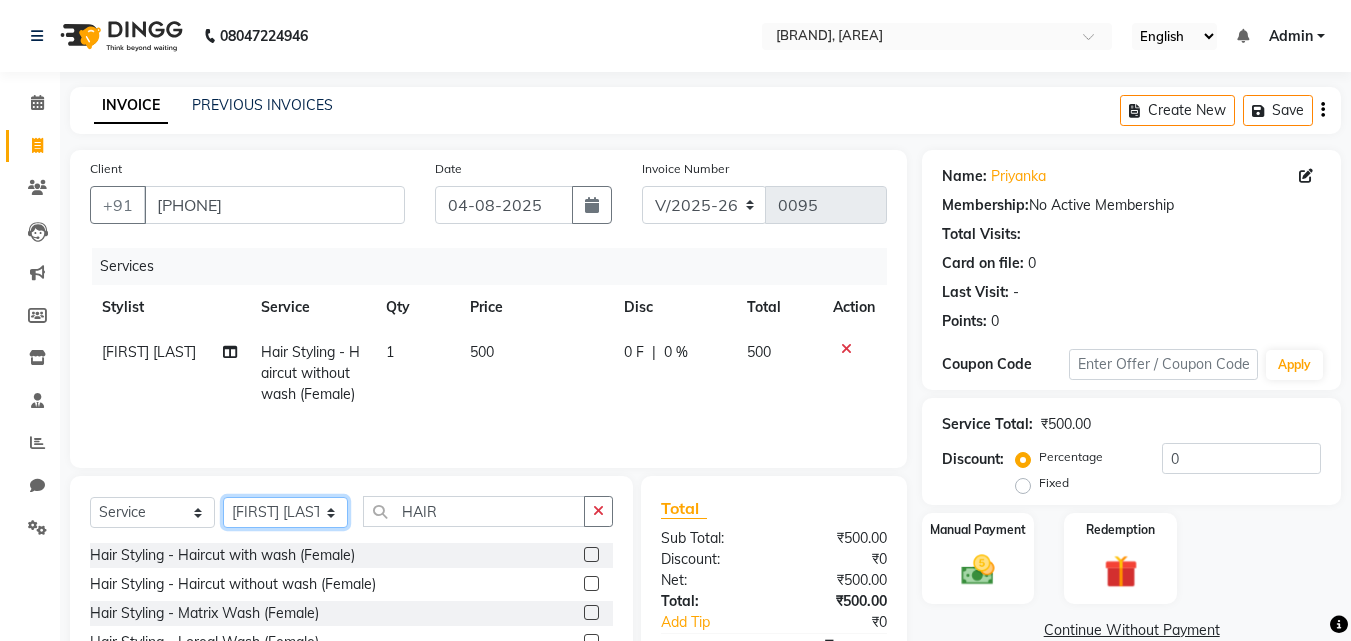 select on "79803" 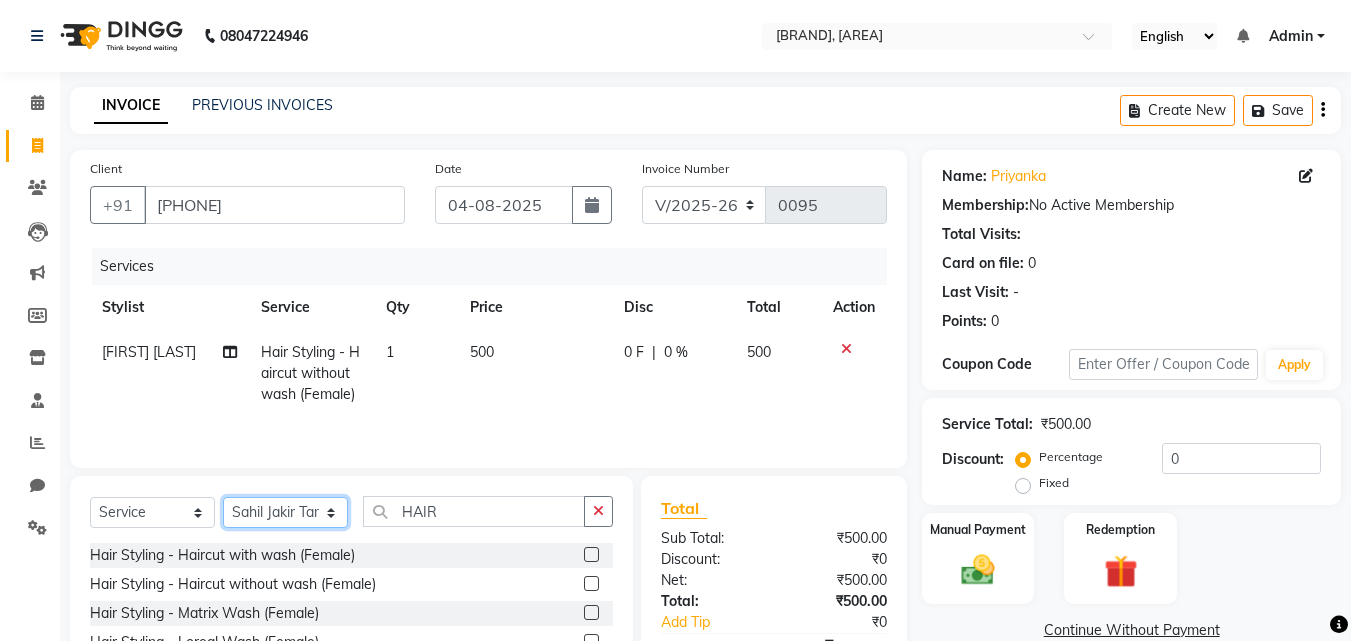click on "Select Stylist [FIRST] [LAST] [FIRST] [LAST] [FIRST] [LAST] [FIRST] [LAST] [FIRST]" 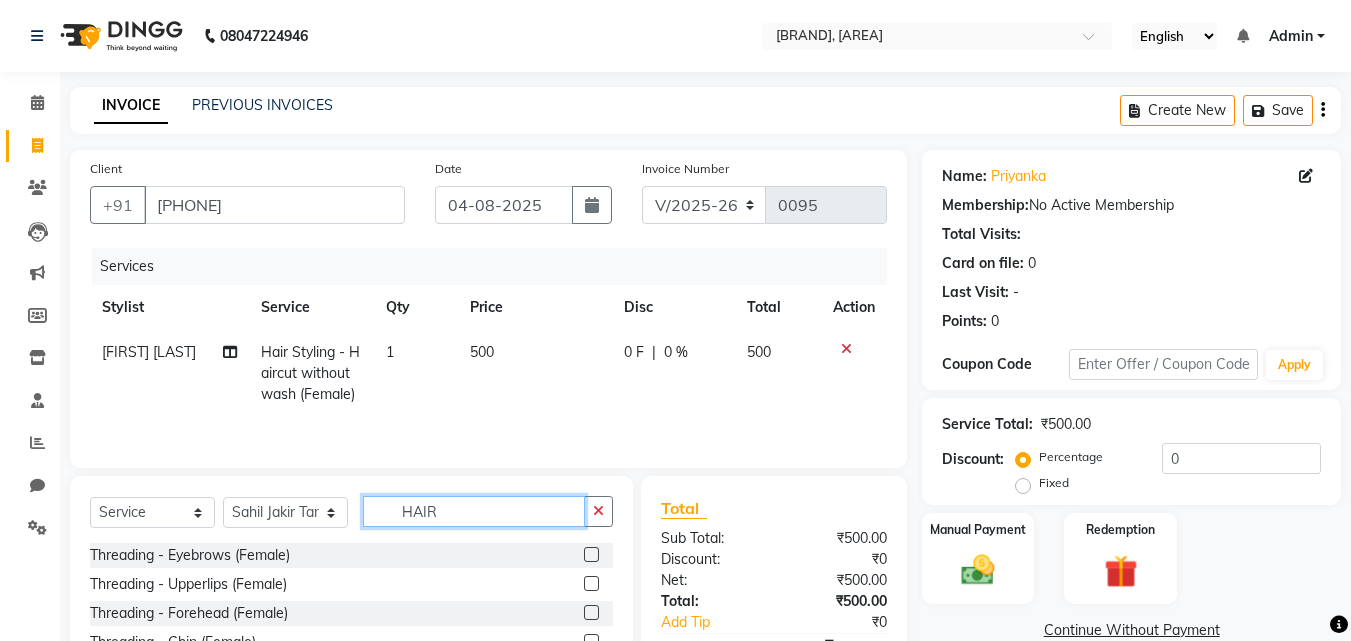 click on "HAIR" 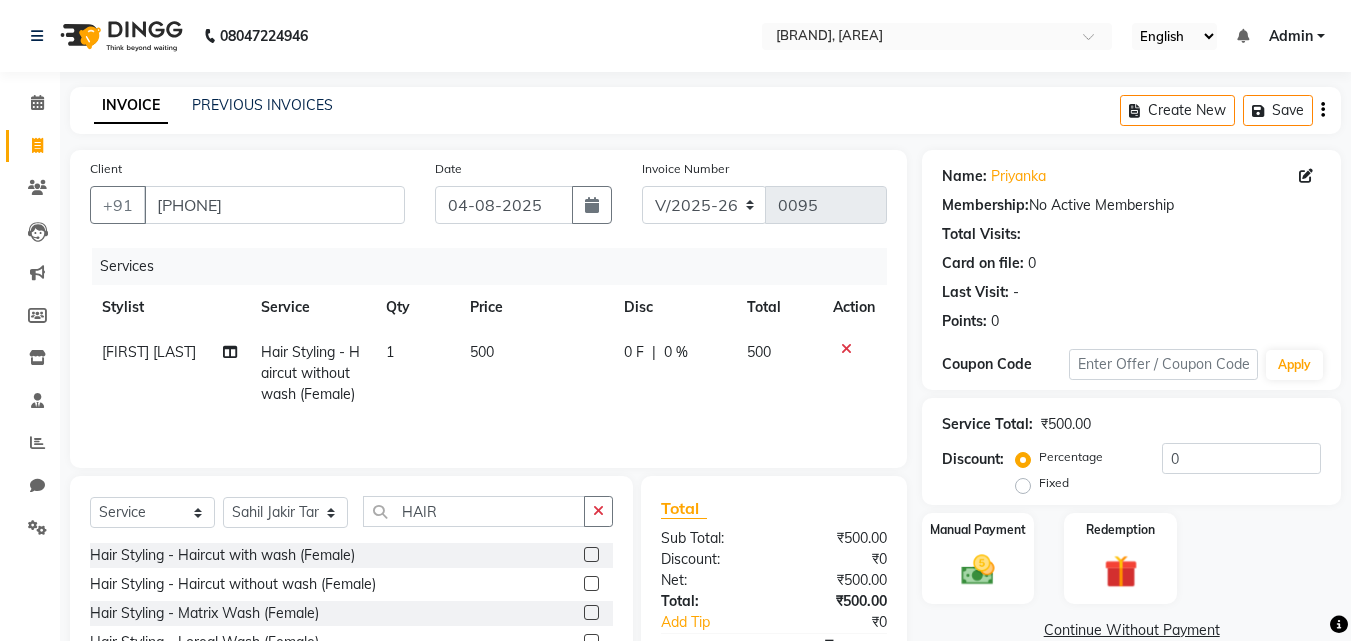 click 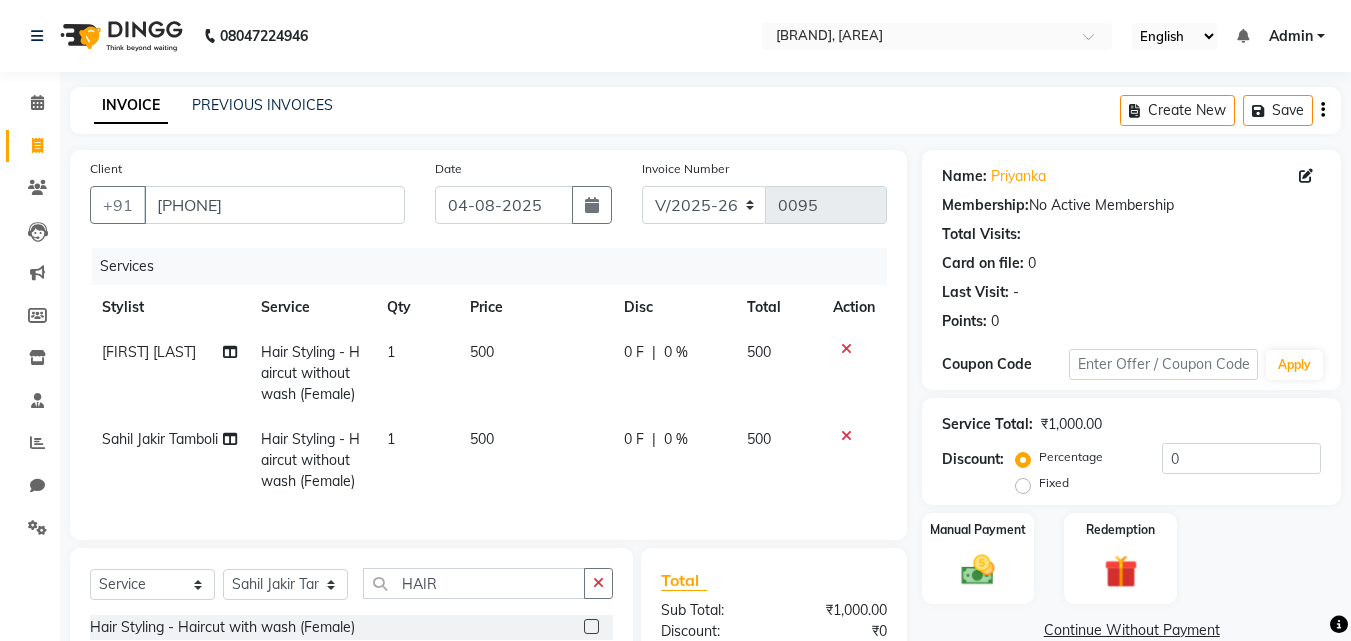 checkbox on "false" 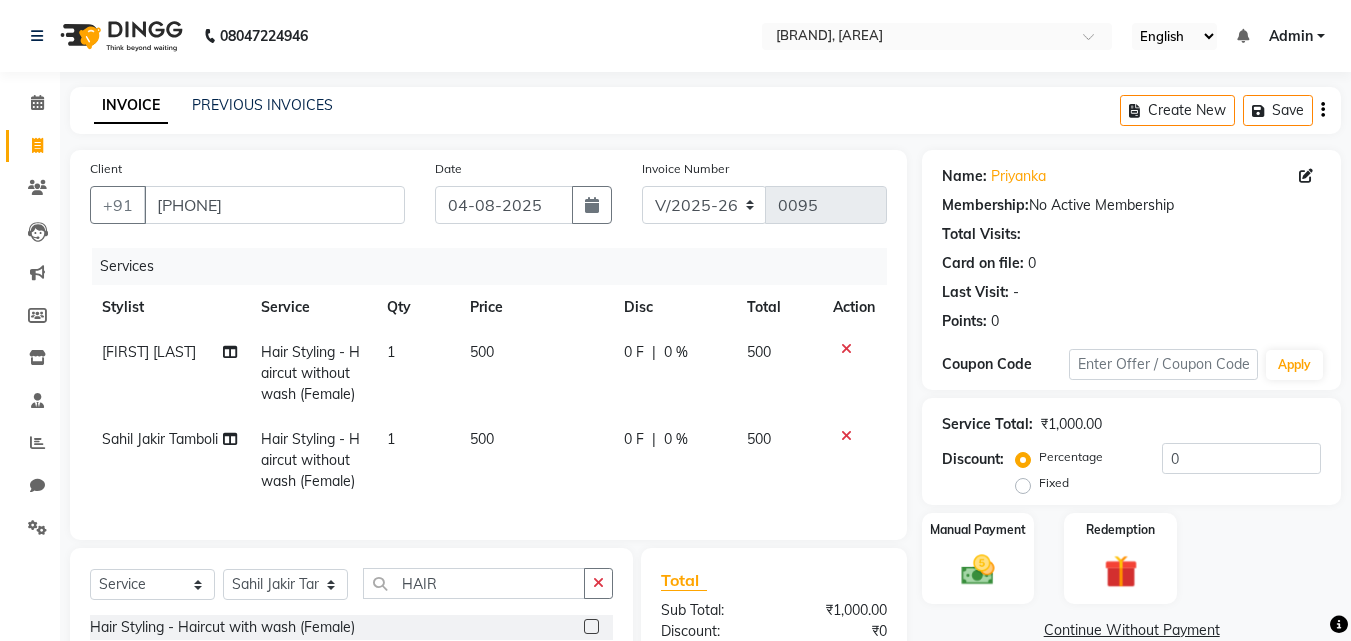 click on "500" 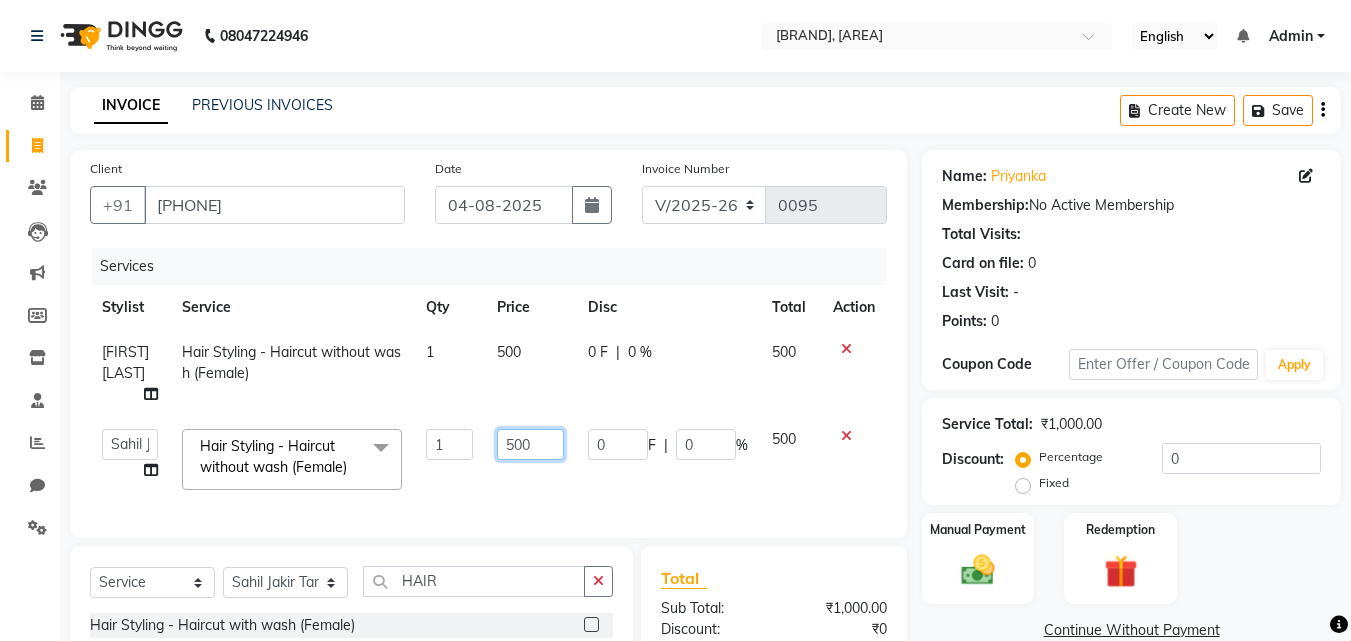 drag, startPoint x: 495, startPoint y: 434, endPoint x: 516, endPoint y: 446, distance: 24.186773 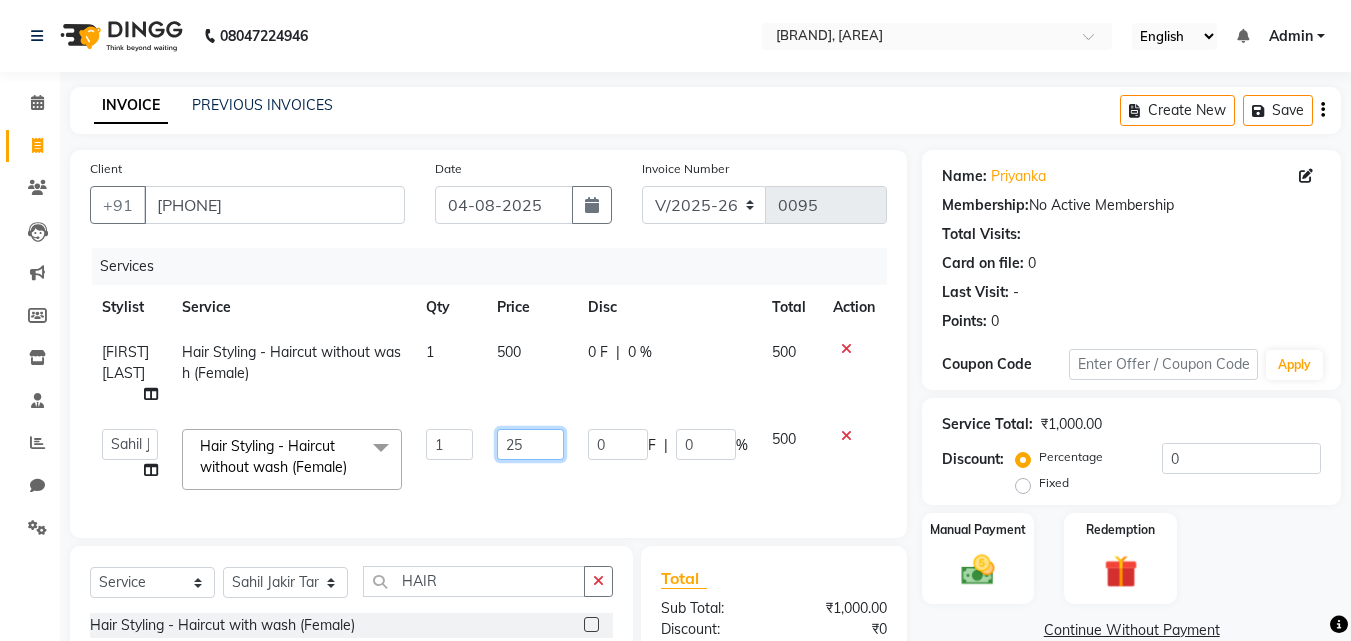 type on "250" 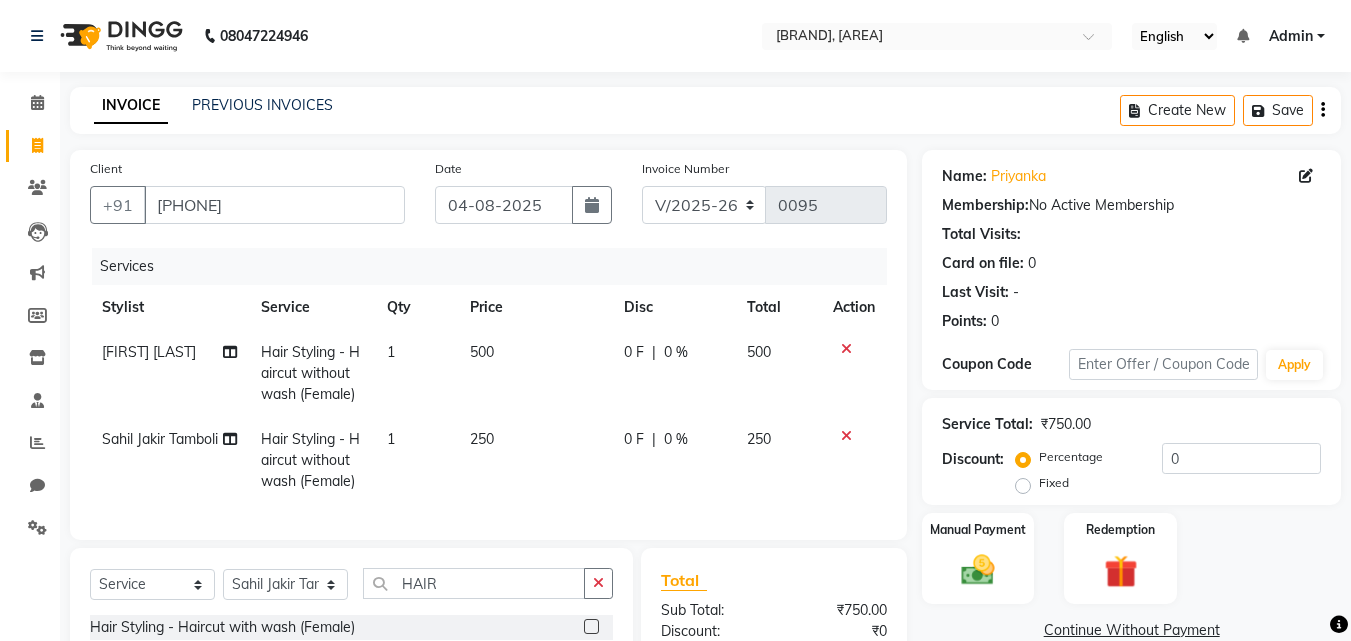 click on "250" 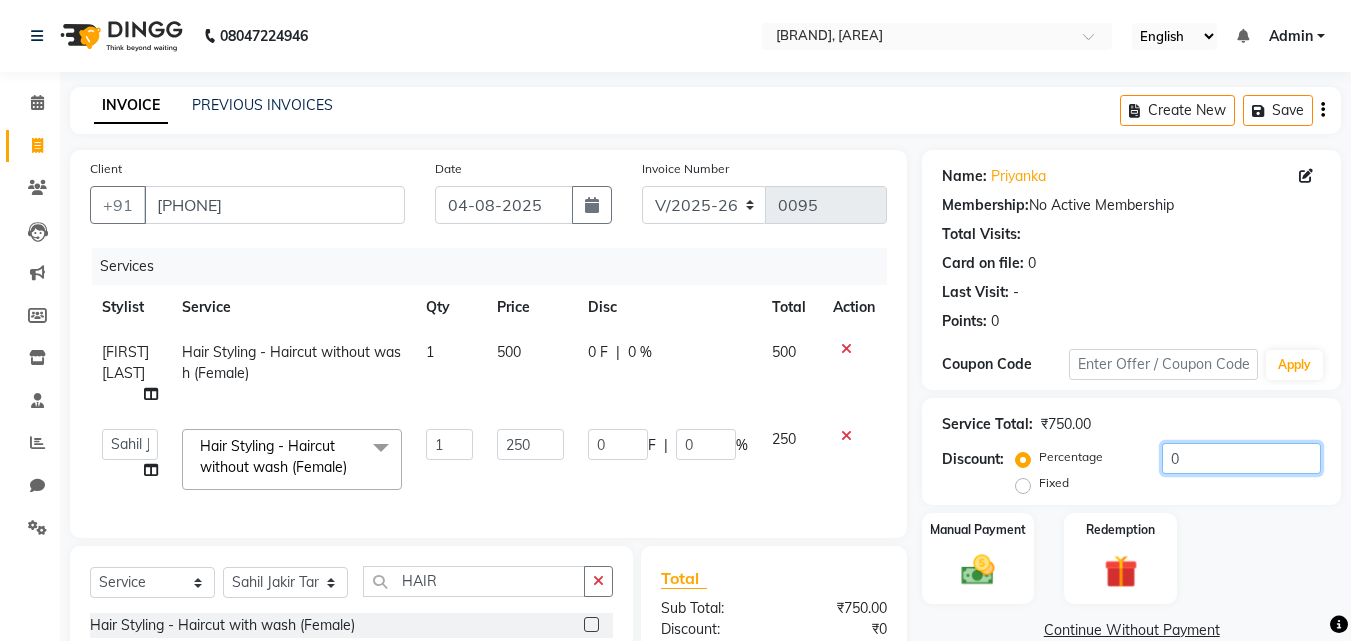 click on "0" 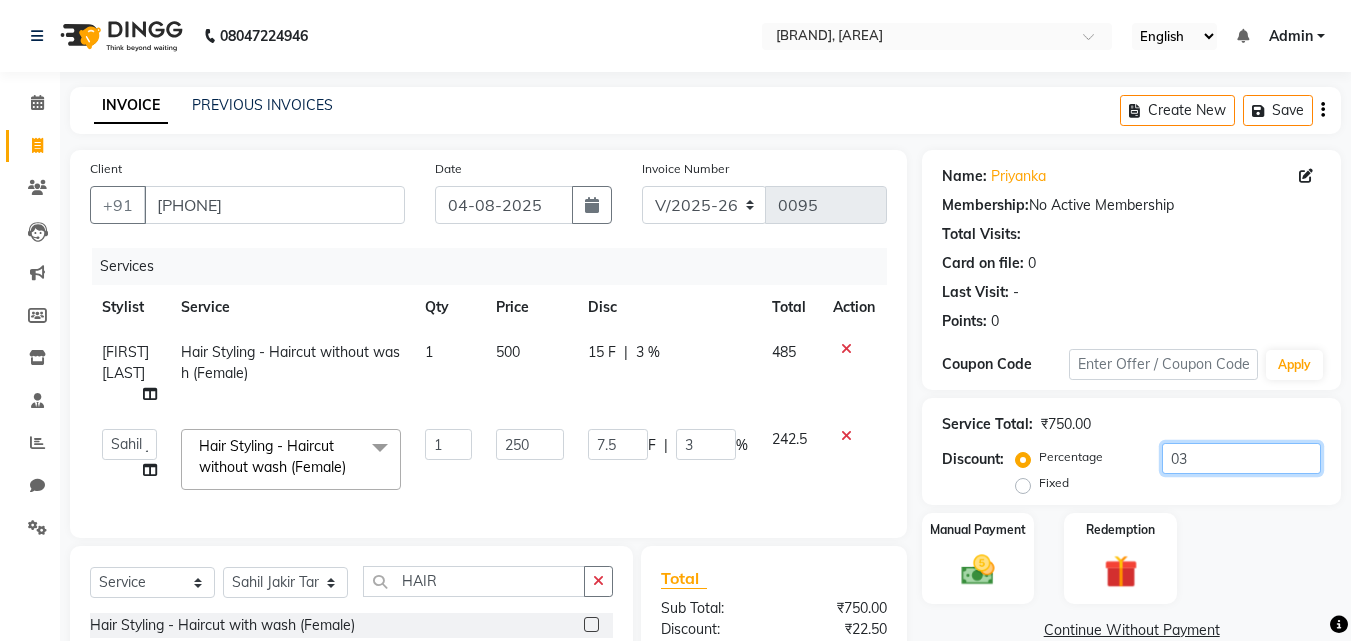 type on "030" 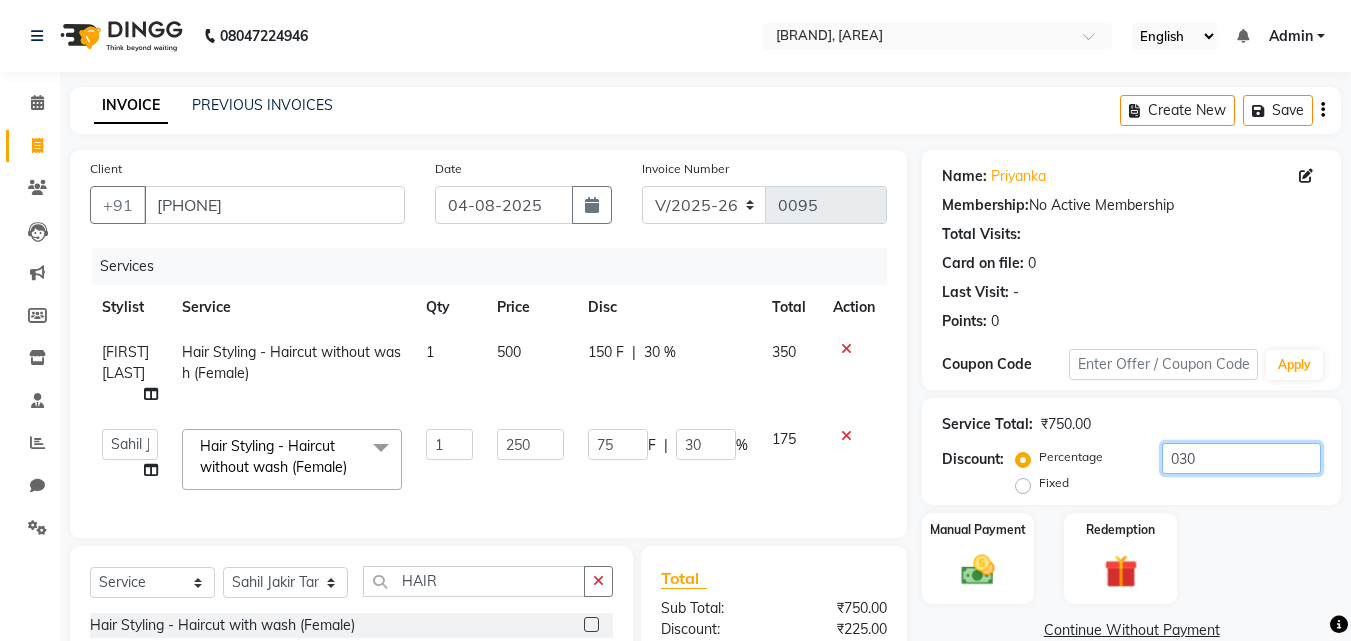 scroll, scrollTop: 245, scrollLeft: 0, axis: vertical 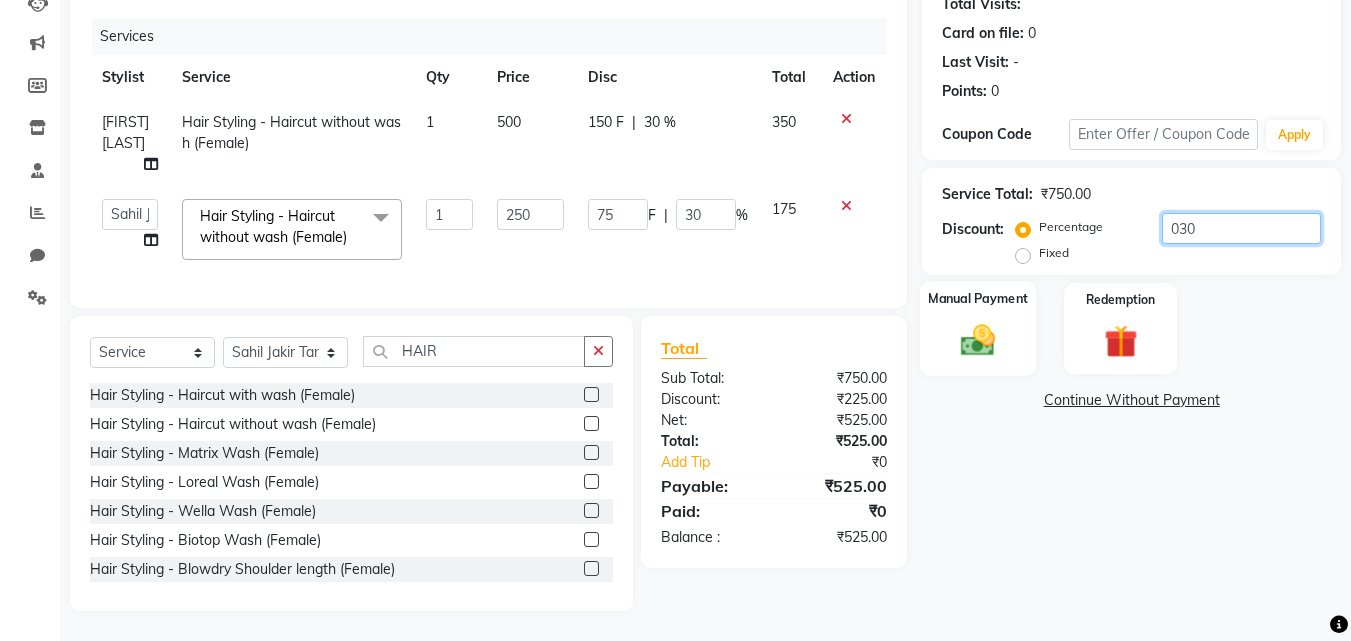 type on "030" 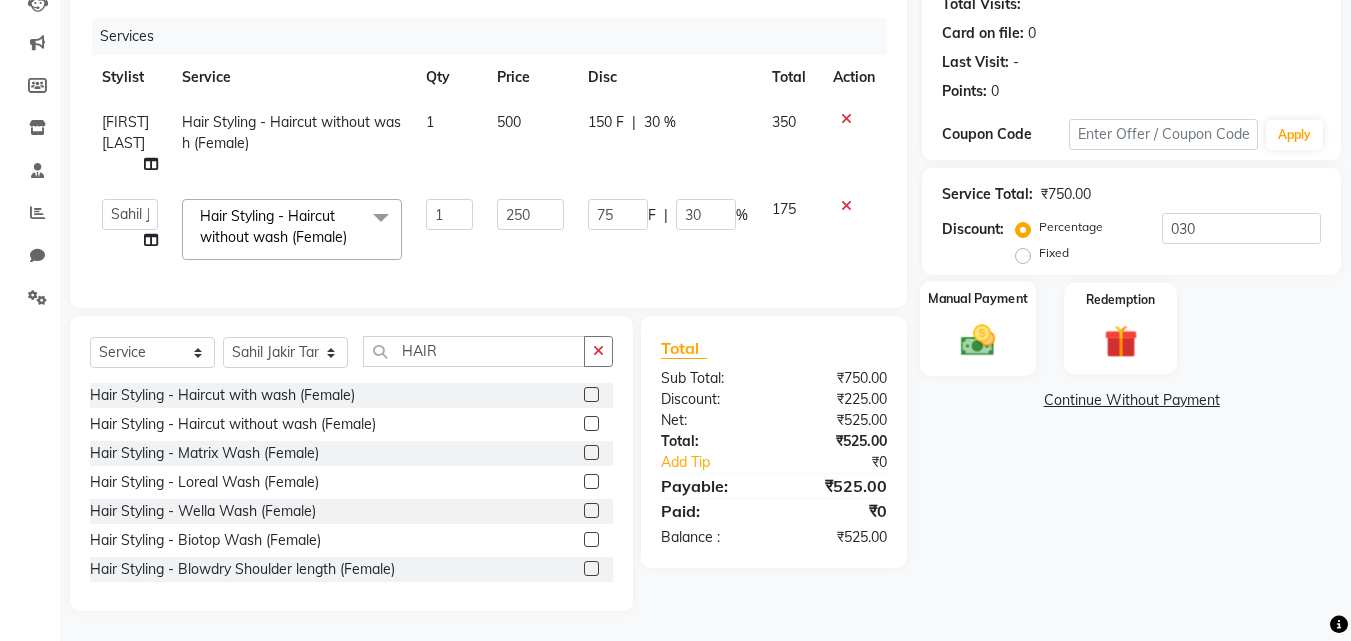 click 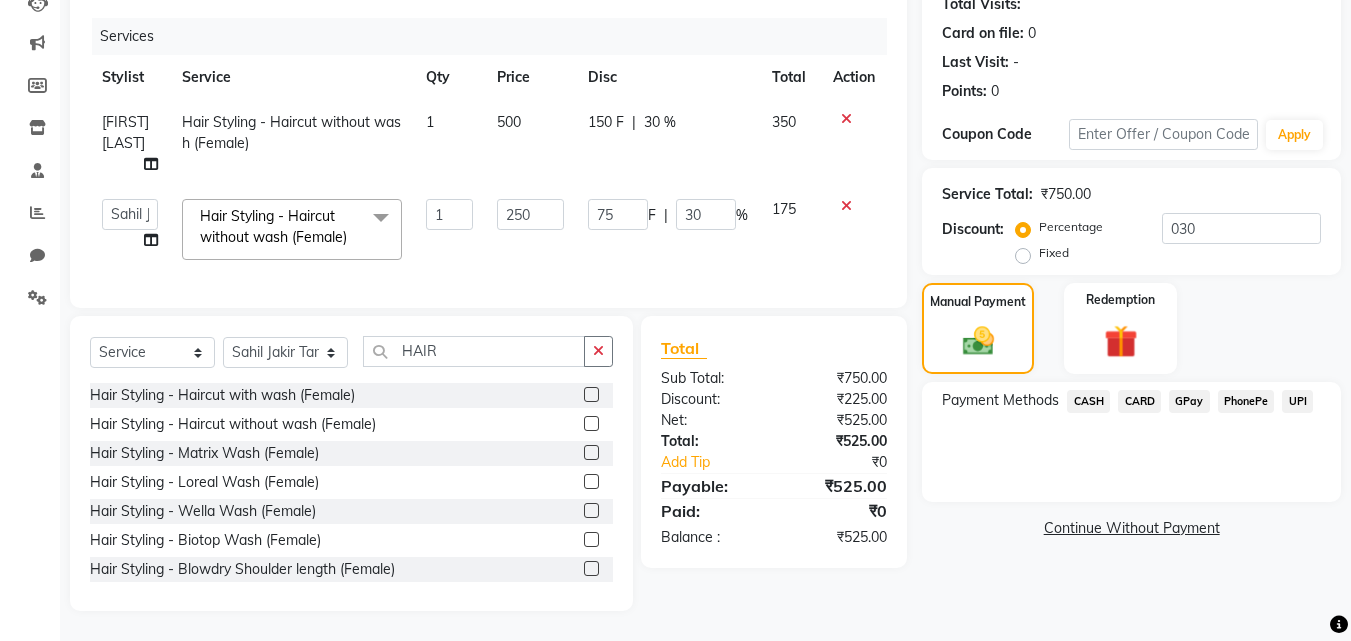 click on "CASH" 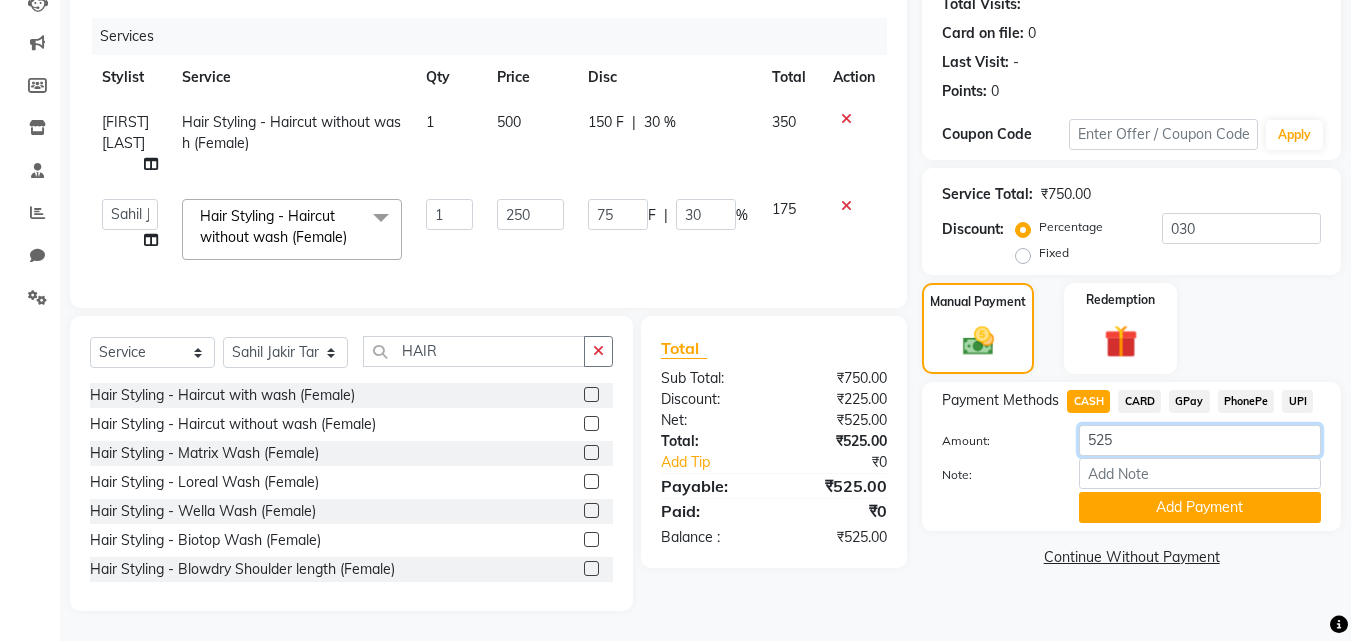 click on "525" 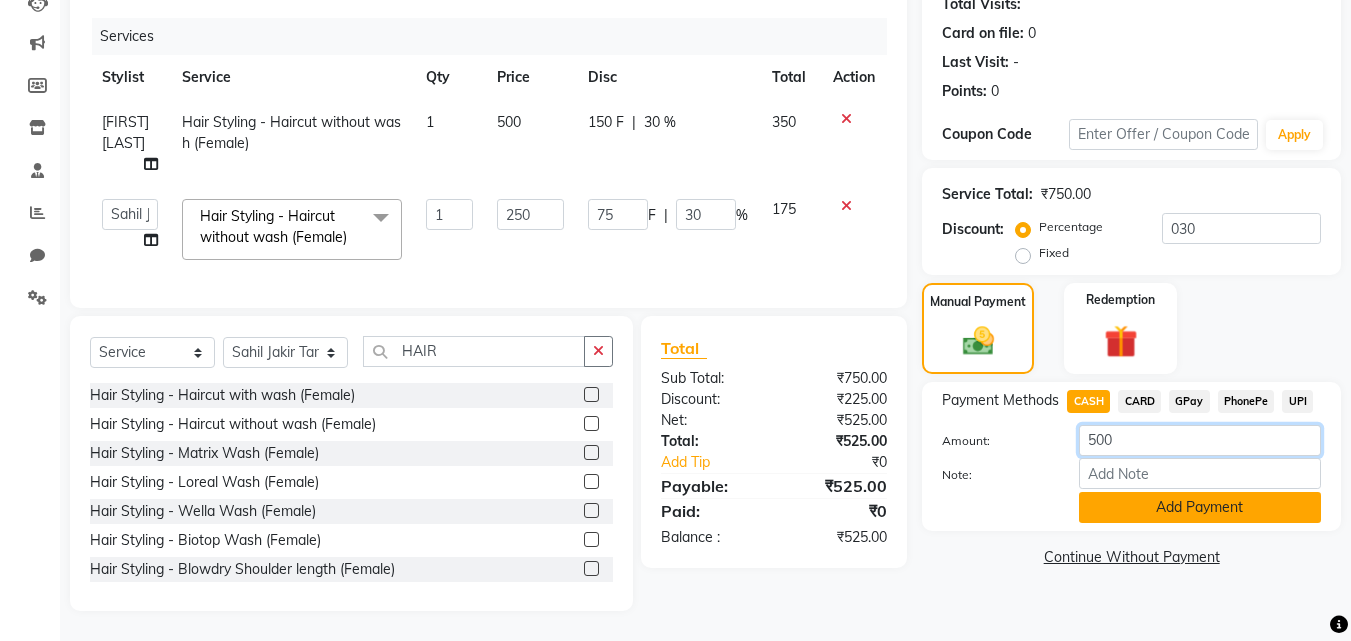type on "500" 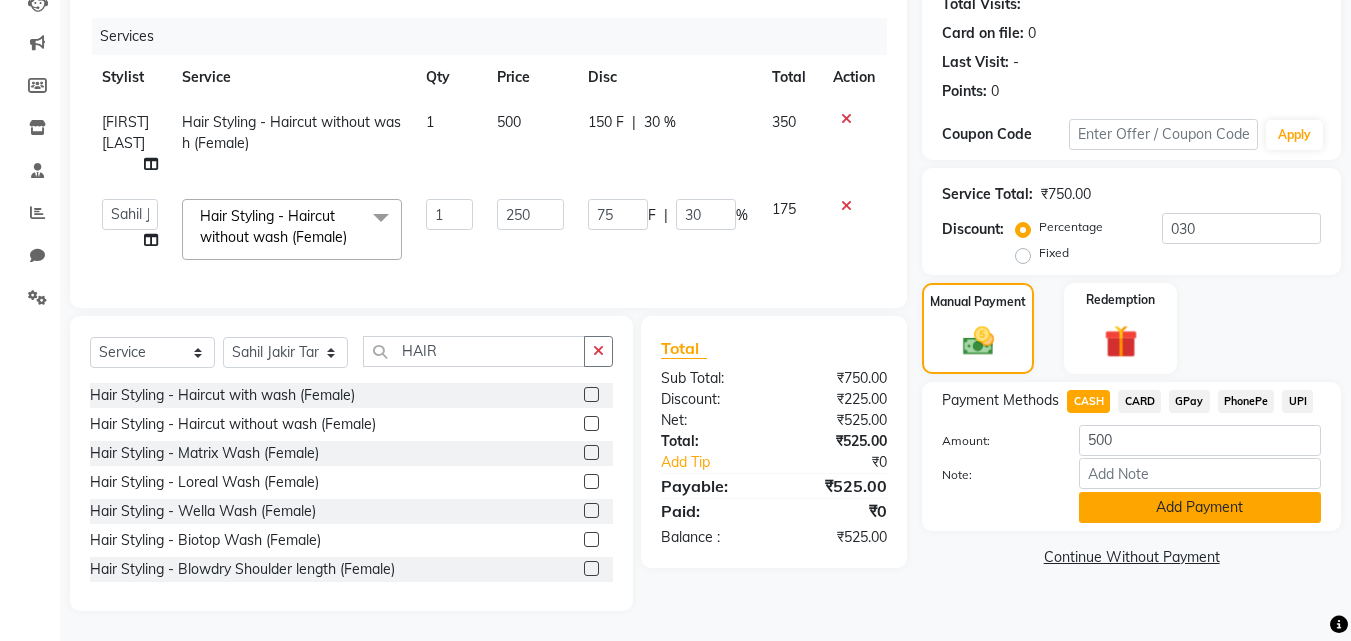 click on "Add Payment" 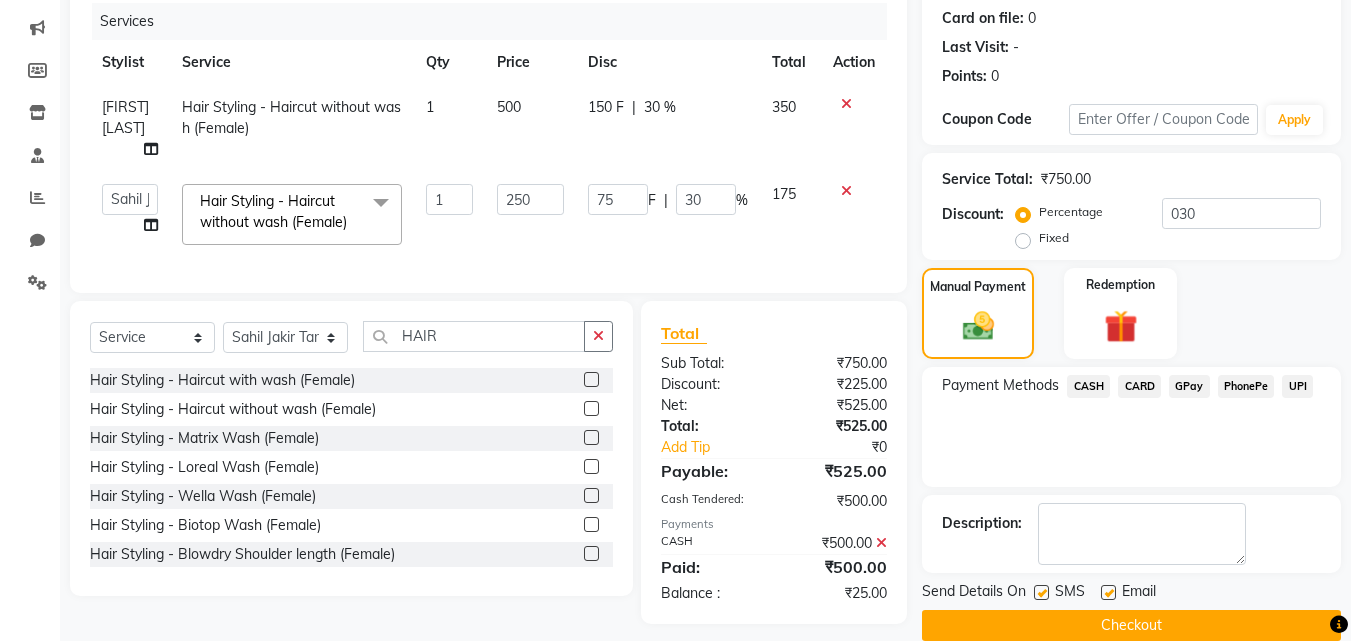 click on "GPay" 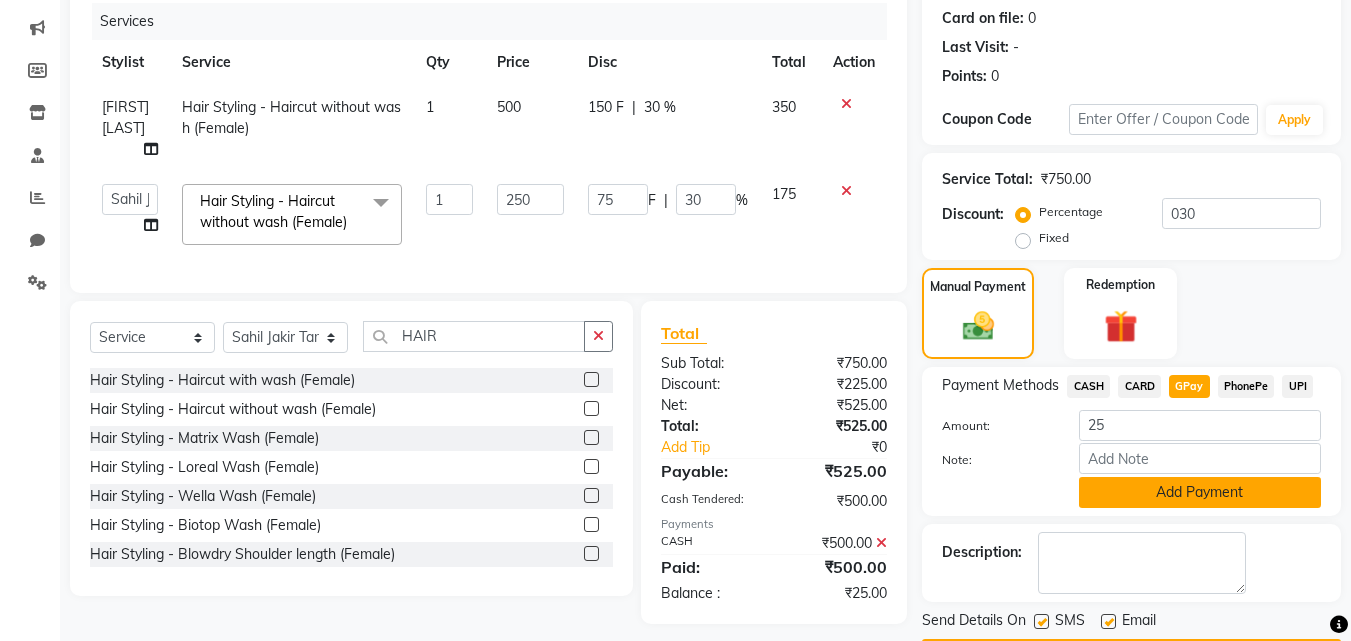 click on "Add Payment" 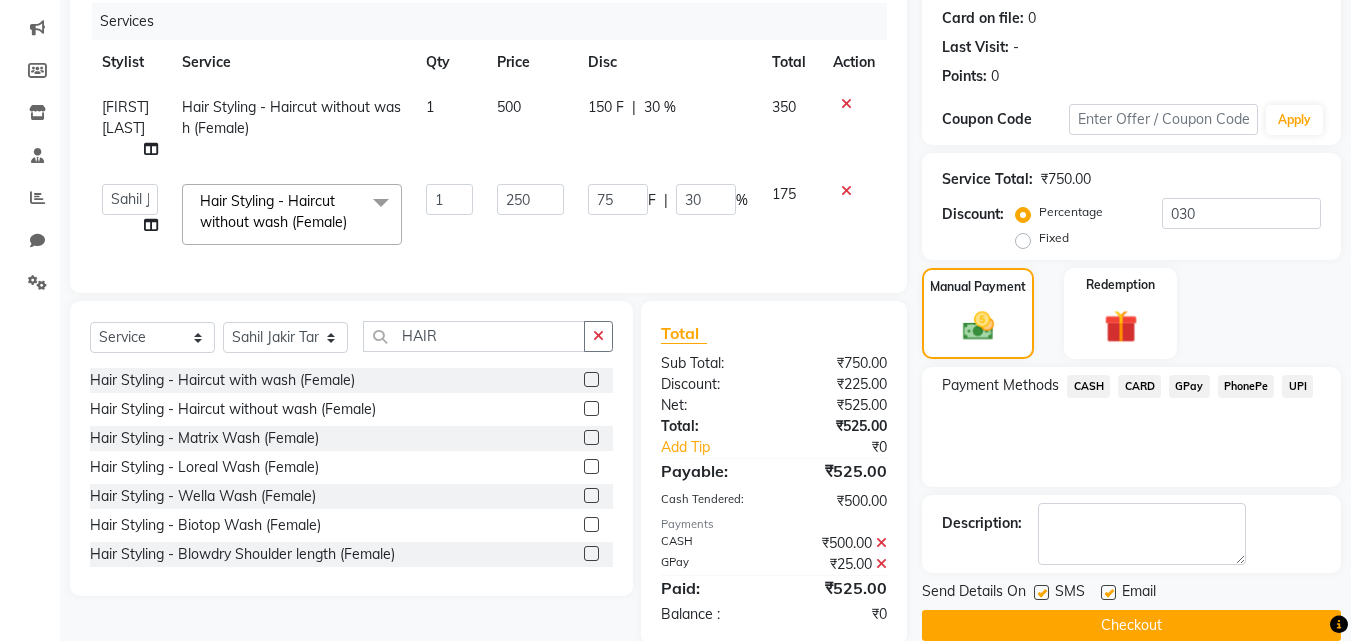 click on "Checkout" 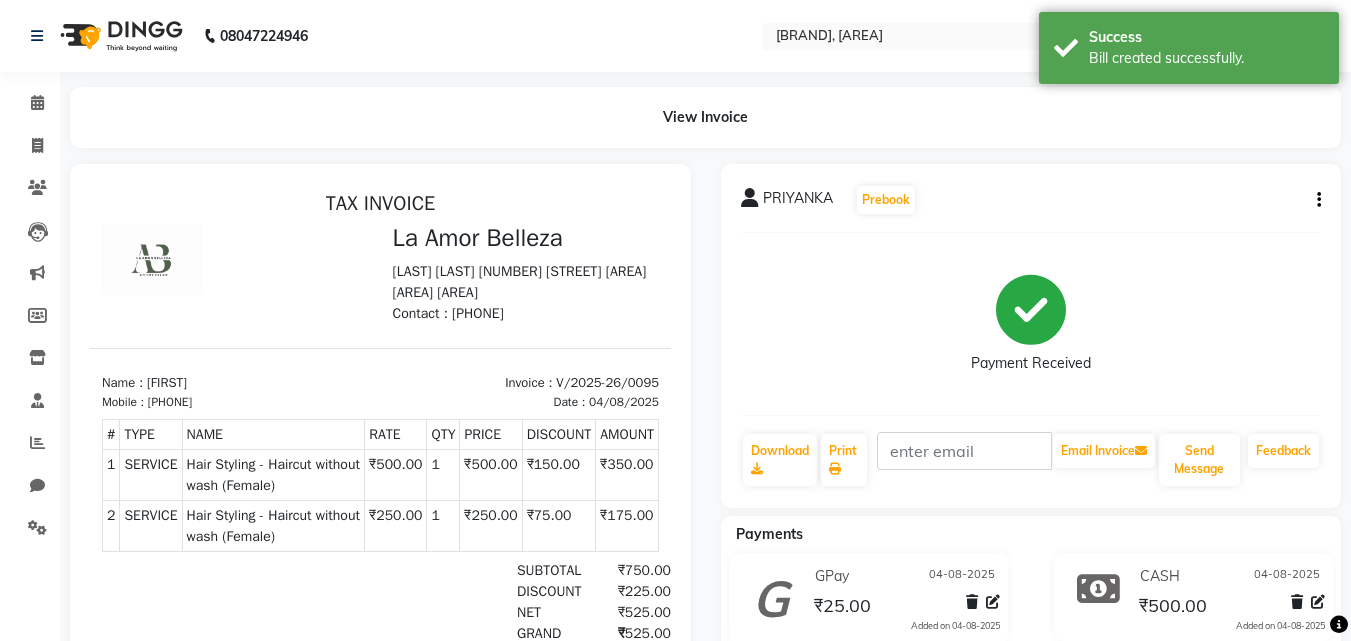scroll, scrollTop: 0, scrollLeft: 0, axis: both 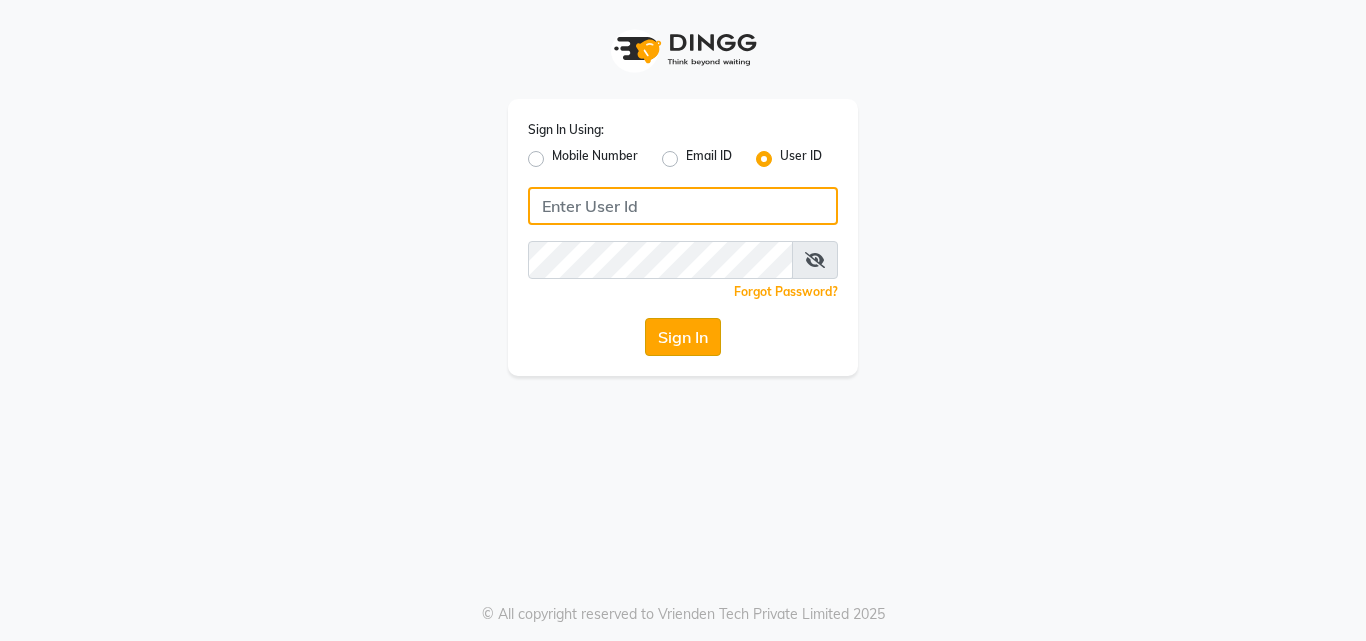 type on "laamor" 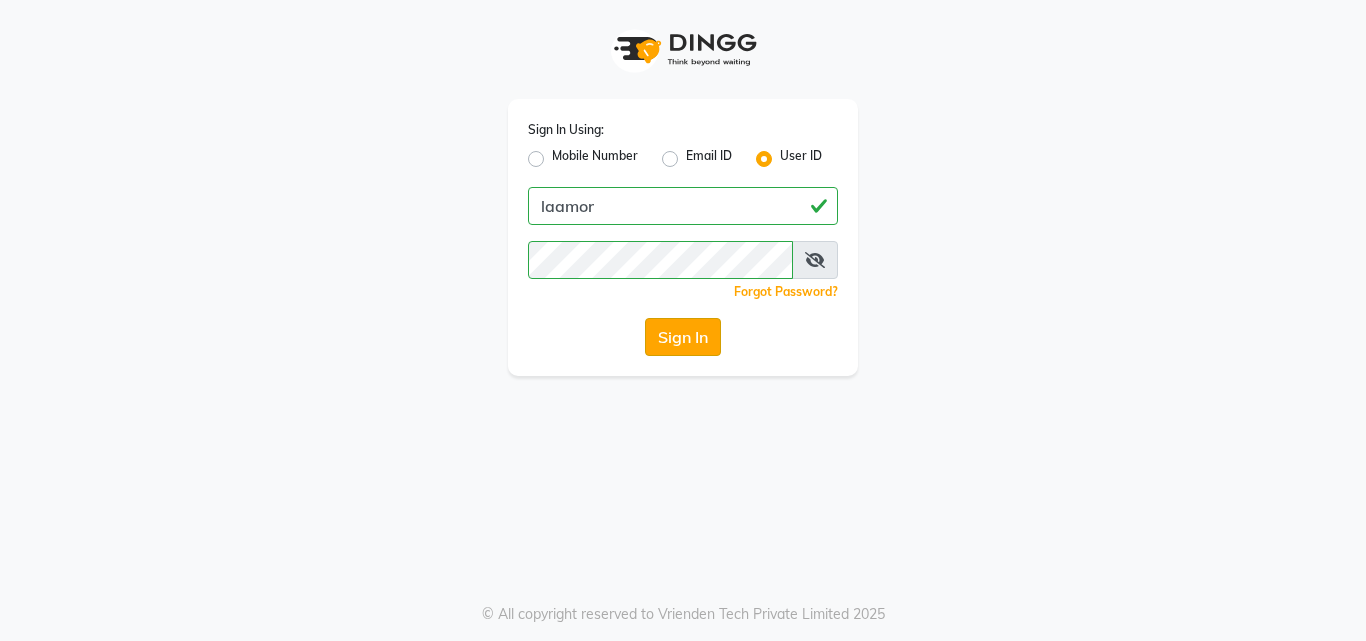 click on "Sign In" 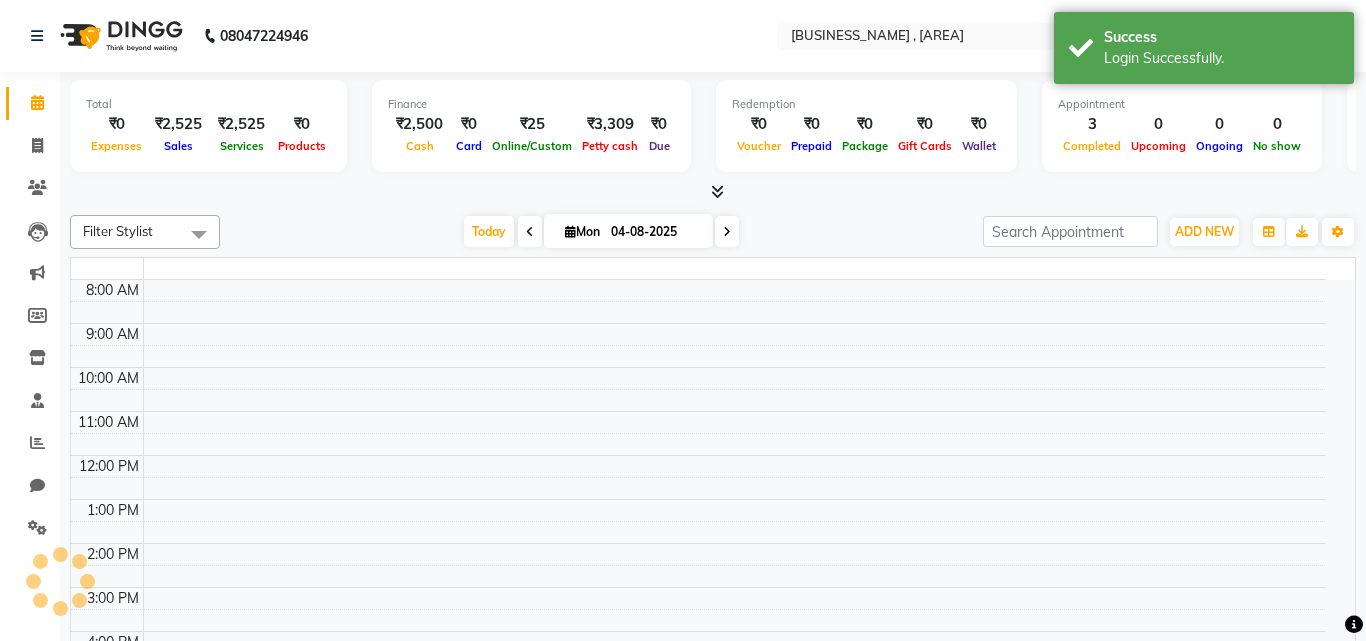 select on "en" 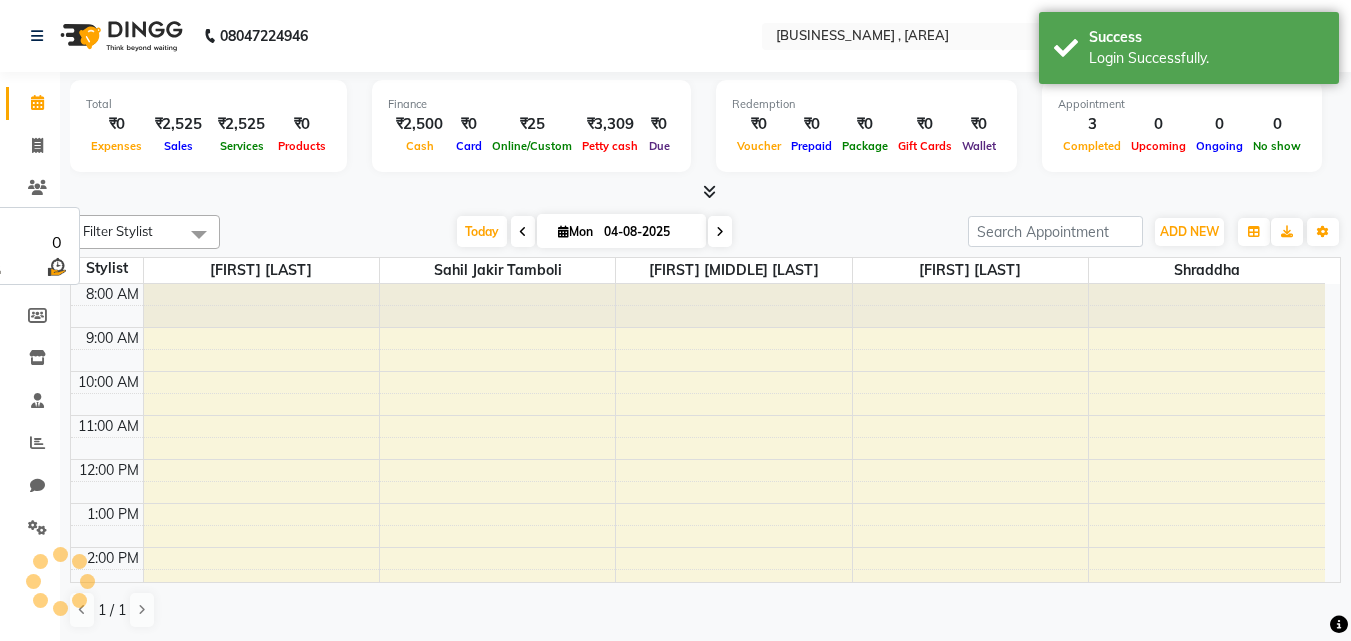 scroll, scrollTop: 0, scrollLeft: 0, axis: both 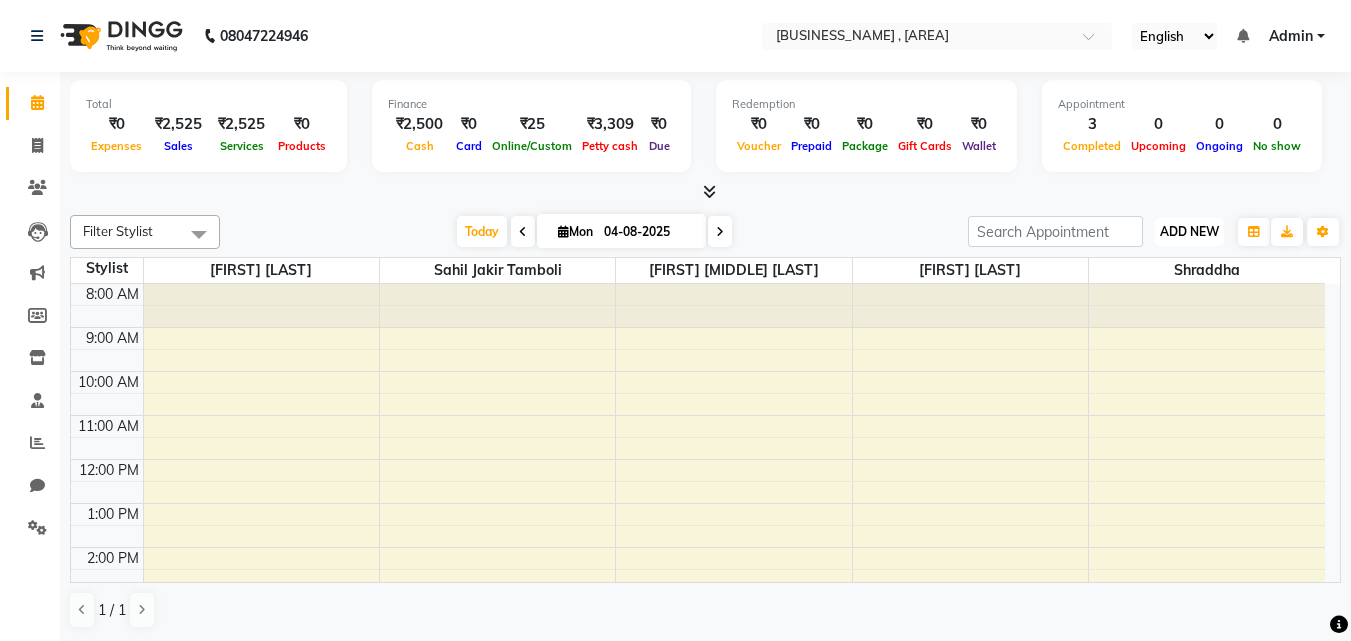 click on "ADD NEW" at bounding box center (1189, 231) 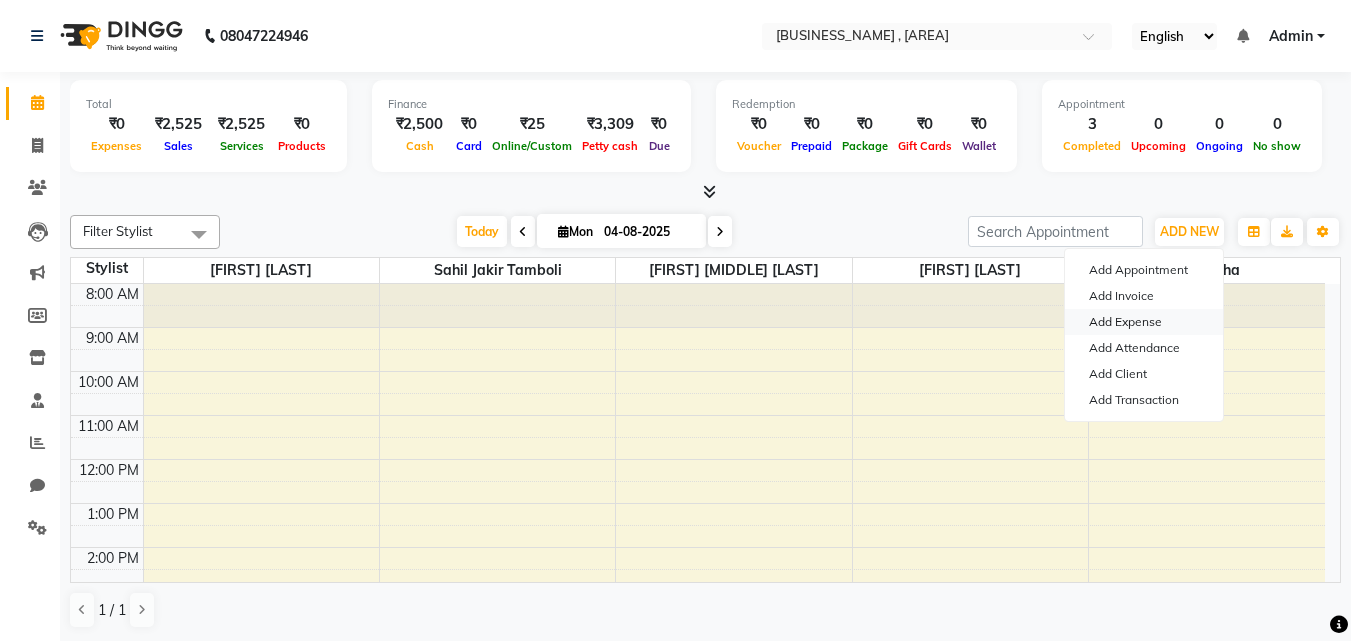 click on "Add Expense" at bounding box center (1144, 322) 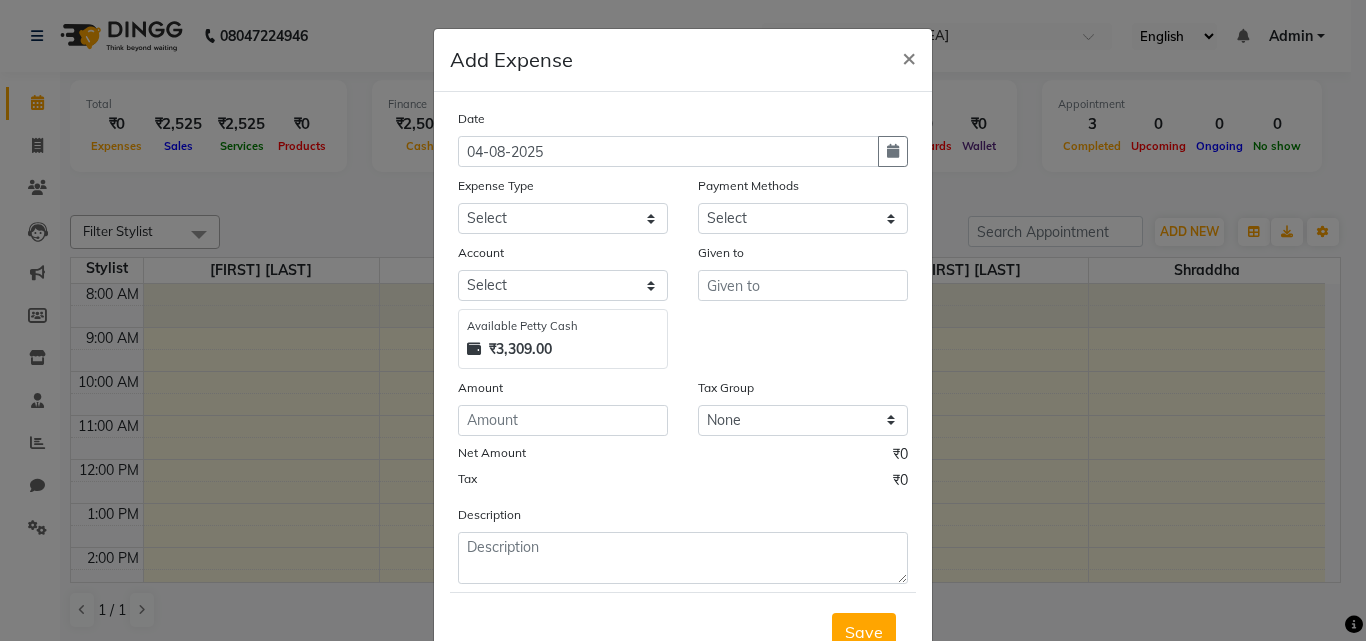 select on "1" 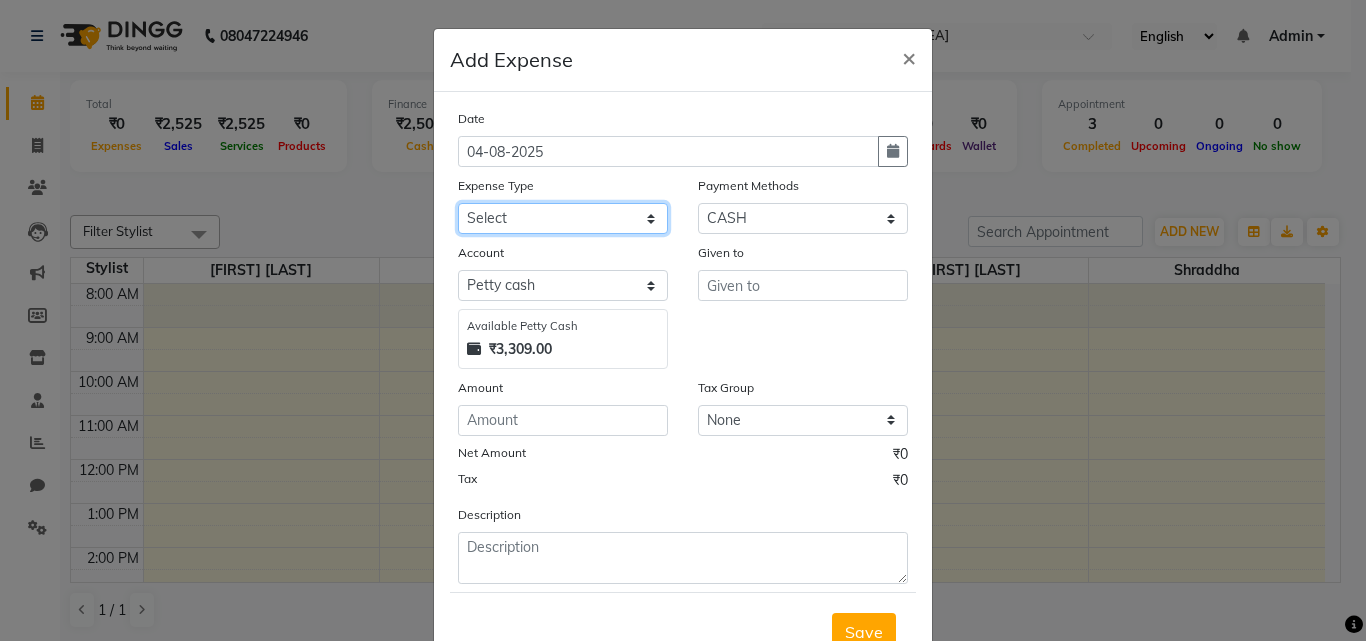 click on "Select Advance Salary Bank charges Car maintenance  Cash transfer to bank Cash transfer to hub Client Snacks Clinical charges Equipment Fuel Govt fee Incentive Insurance International purchase Loan Repayment Maintenance Marketing Miscellaneous MRA Other Pantry Product Rent Salary Staff Snacks Tax Tea & Refreshment Utilities" 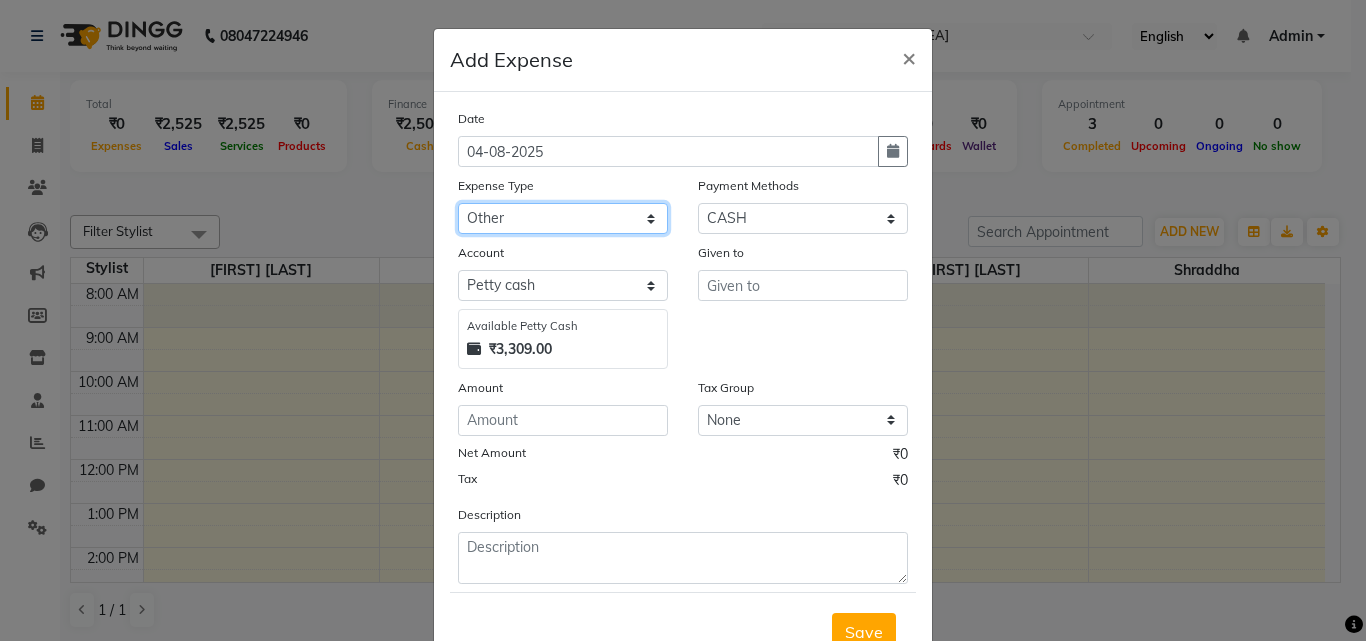 click on "Select Advance Salary Bank charges Car maintenance  Cash transfer to bank Cash transfer to hub Client Snacks Clinical charges Equipment Fuel Govt fee Incentive Insurance International purchase Loan Repayment Maintenance Marketing Miscellaneous MRA Other Pantry Product Rent Salary Staff Snacks Tax Tea & Refreshment Utilities" 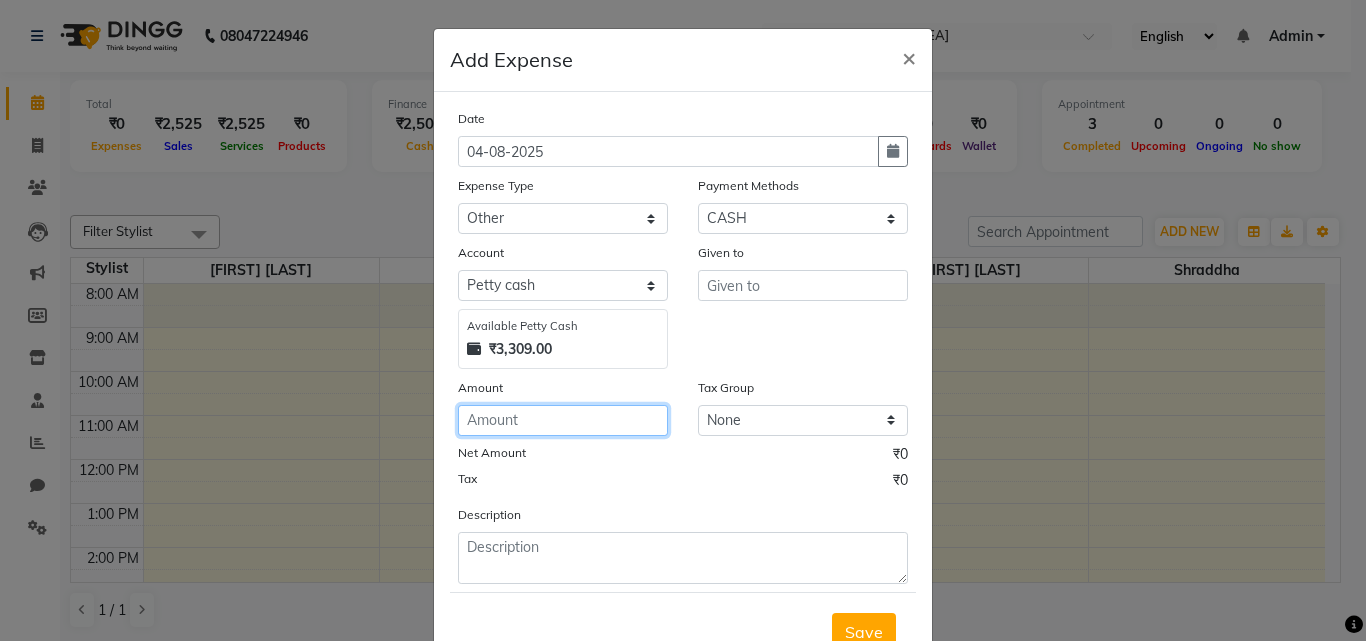click 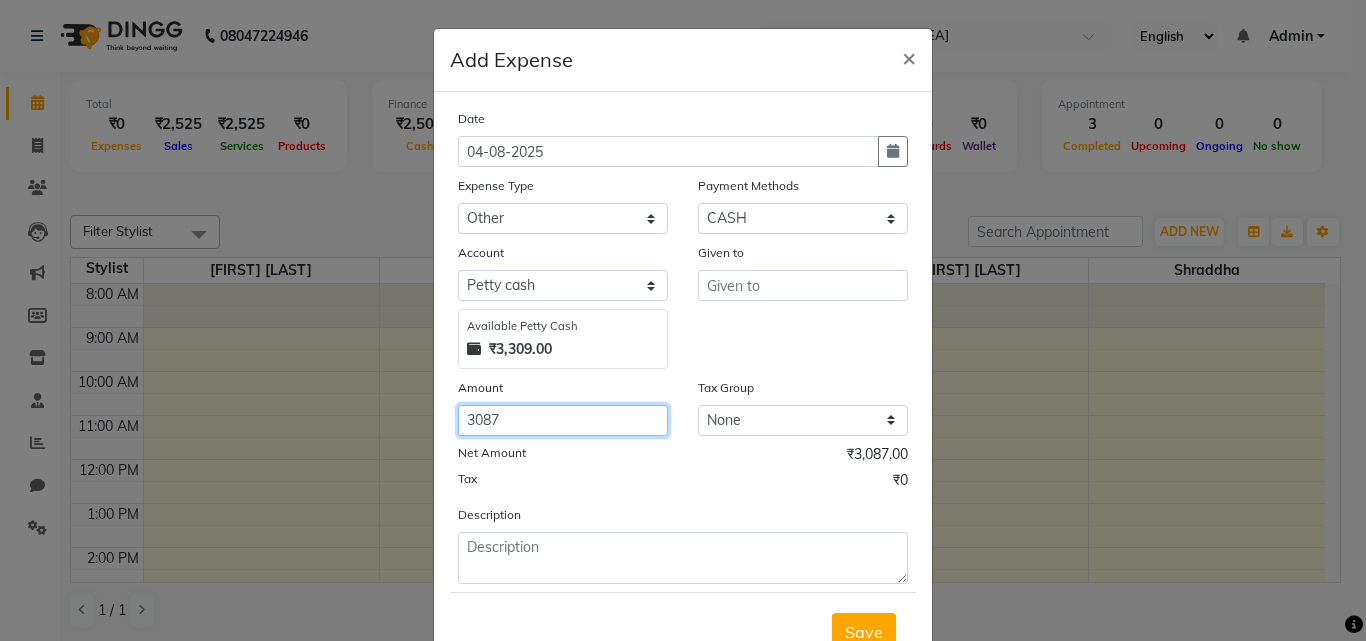 type on "3087" 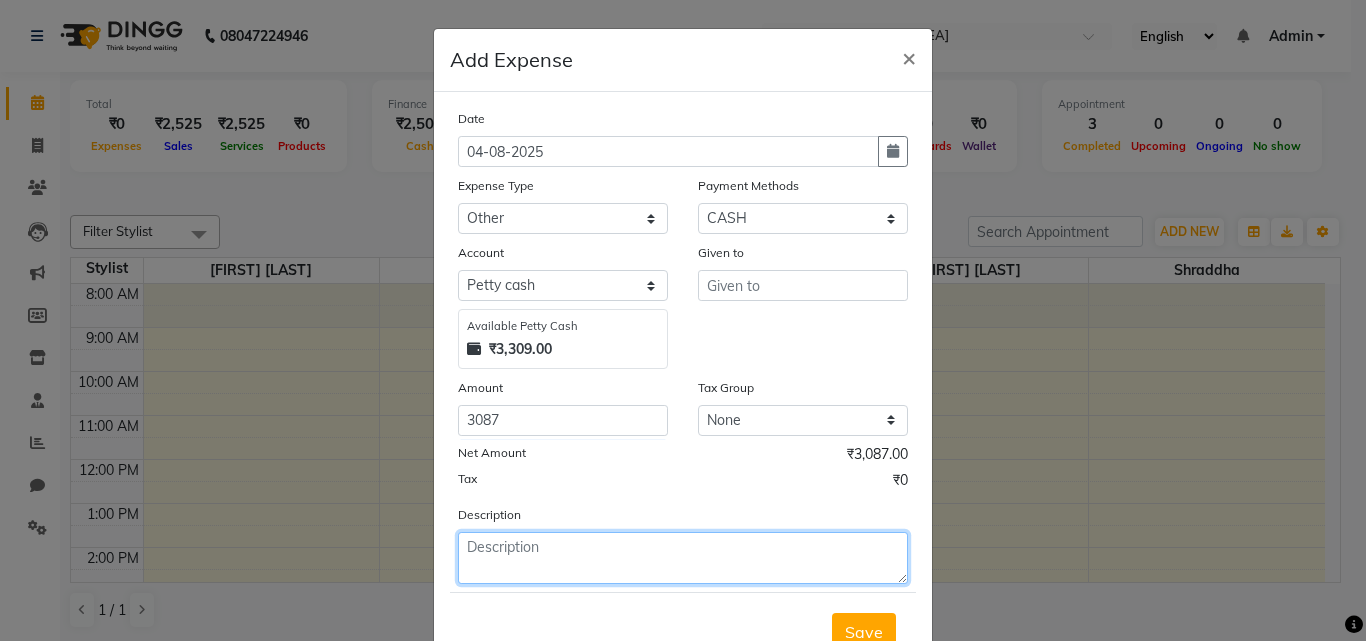 click 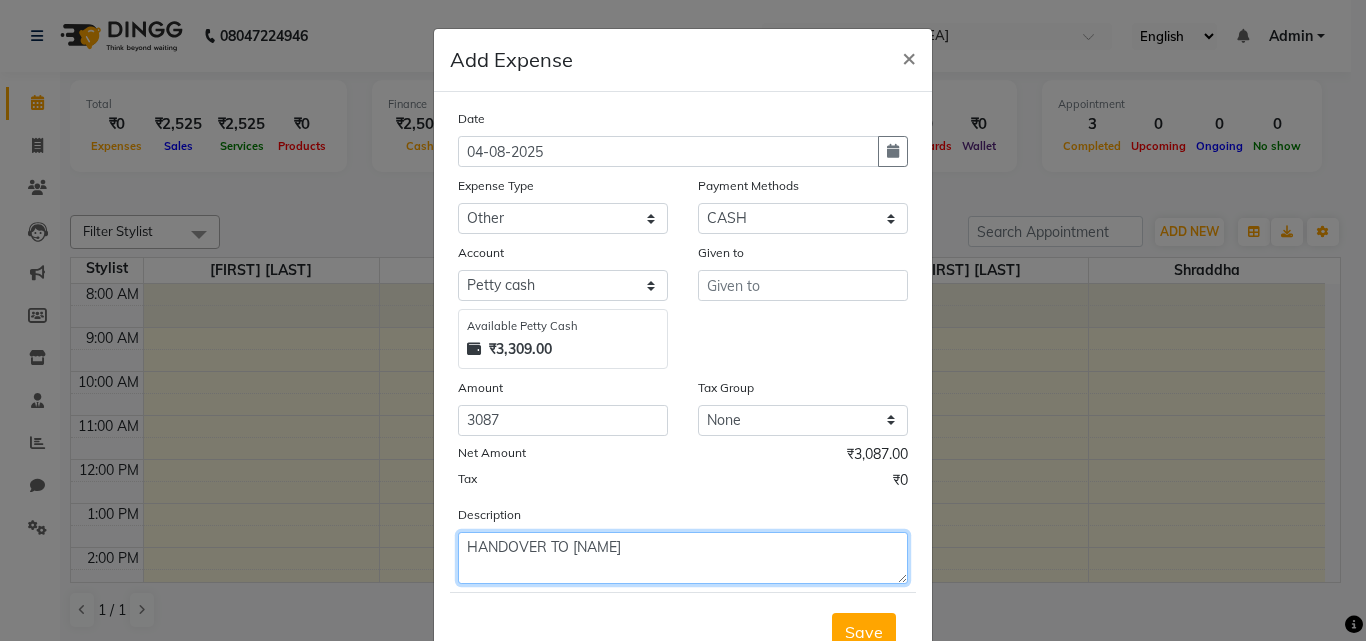 type on "HANDOVER TO [NAME]" 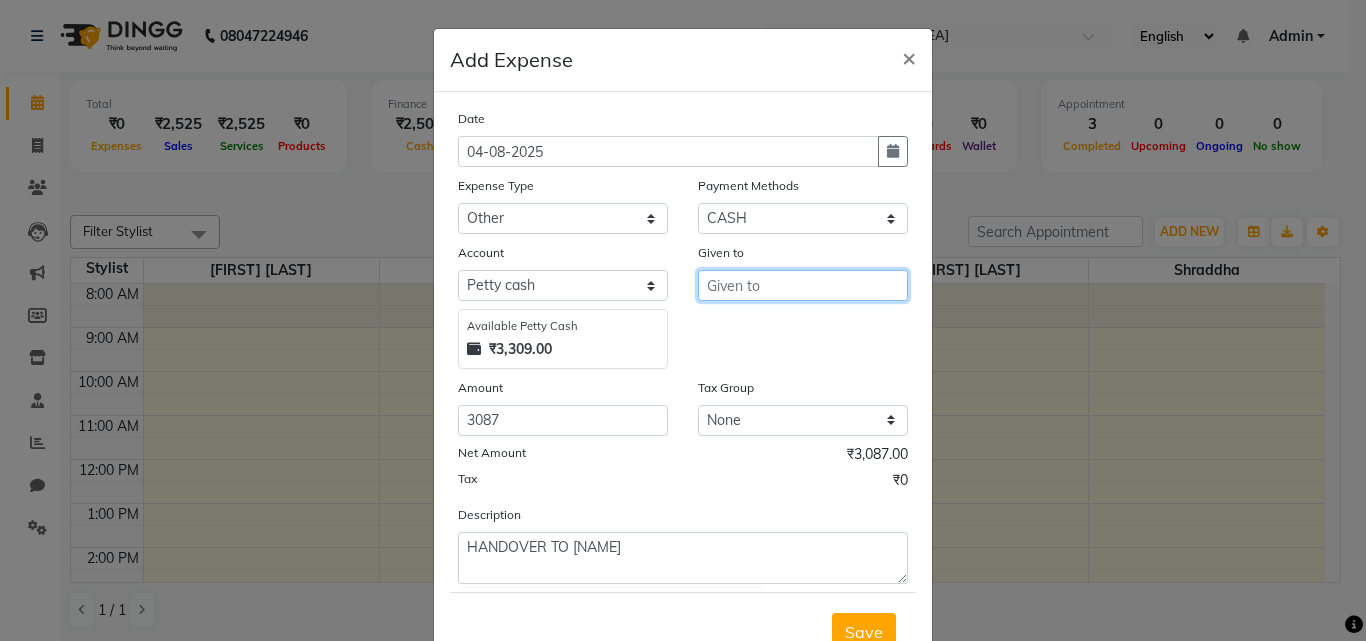 click at bounding box center [803, 285] 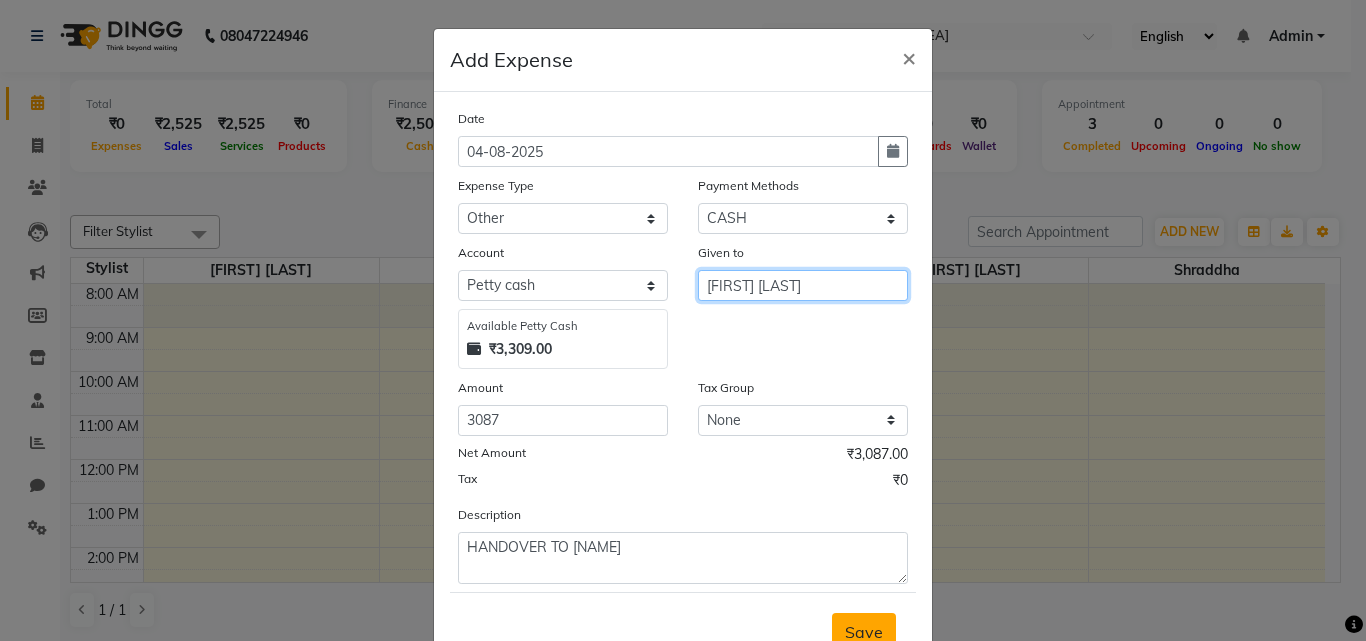 type on "[FIRST] [LAST]" 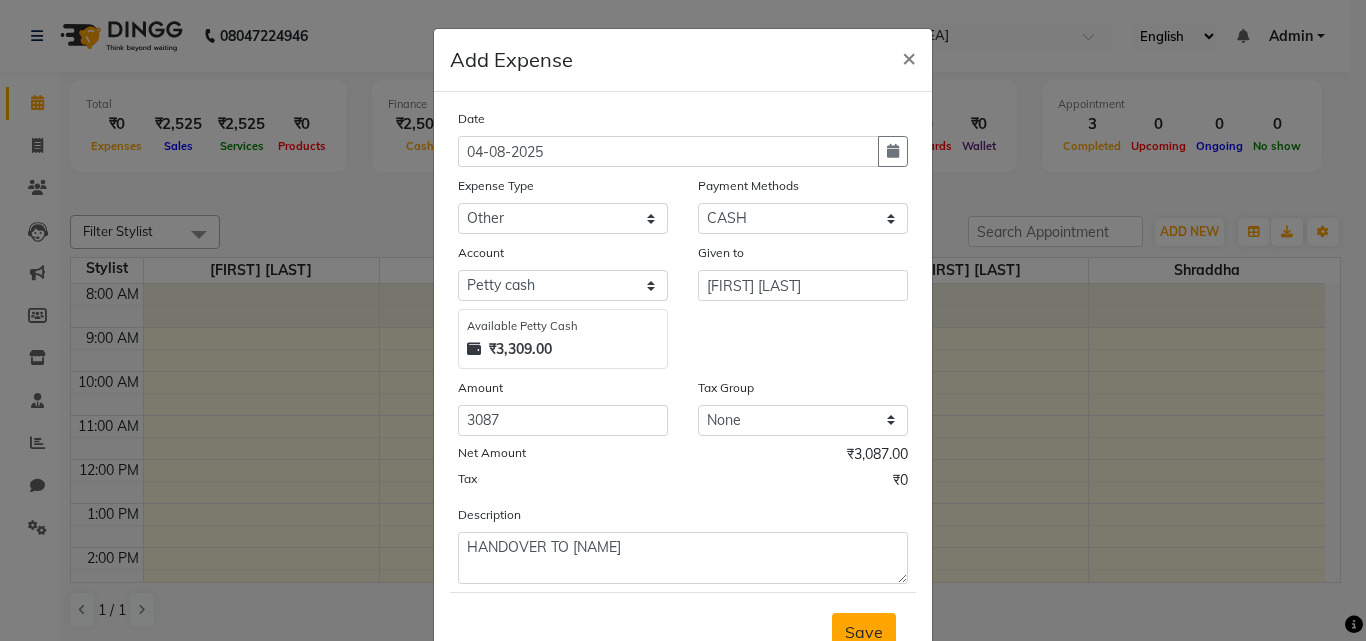 click on "Save" at bounding box center (864, 632) 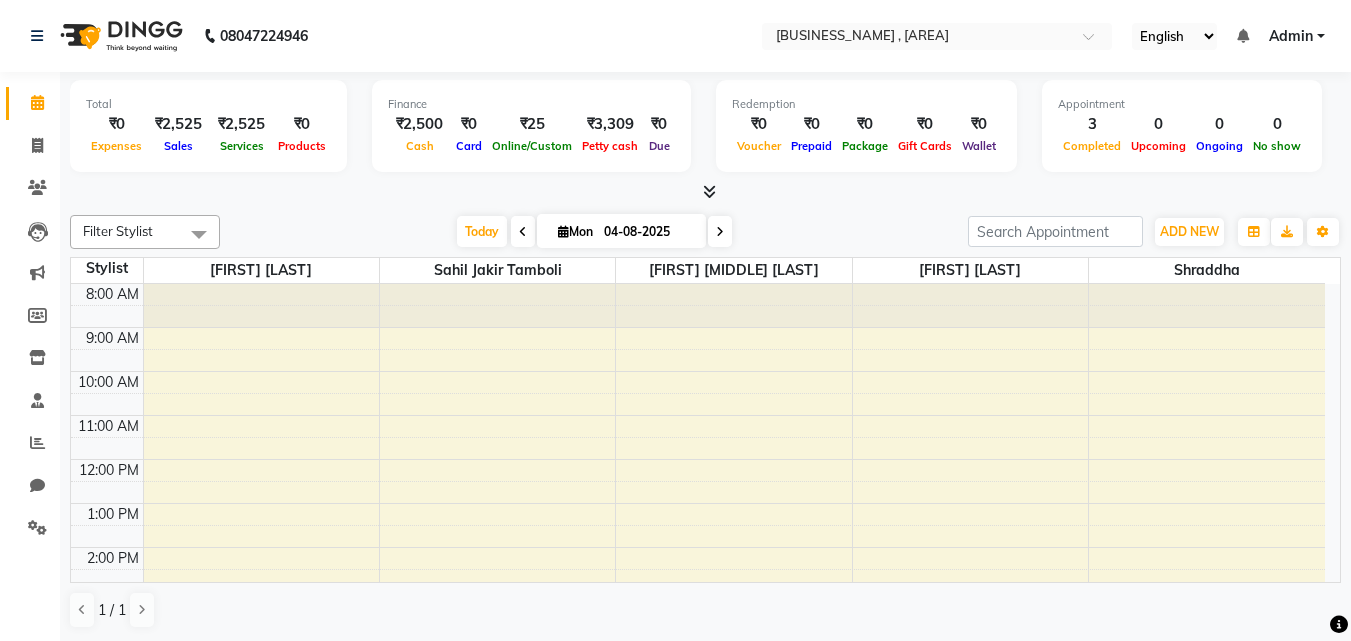 click on "Total  ₹0  Expenses ₹2,525  Sales ₹2,525  Services ₹0  Products" at bounding box center [208, 126] 